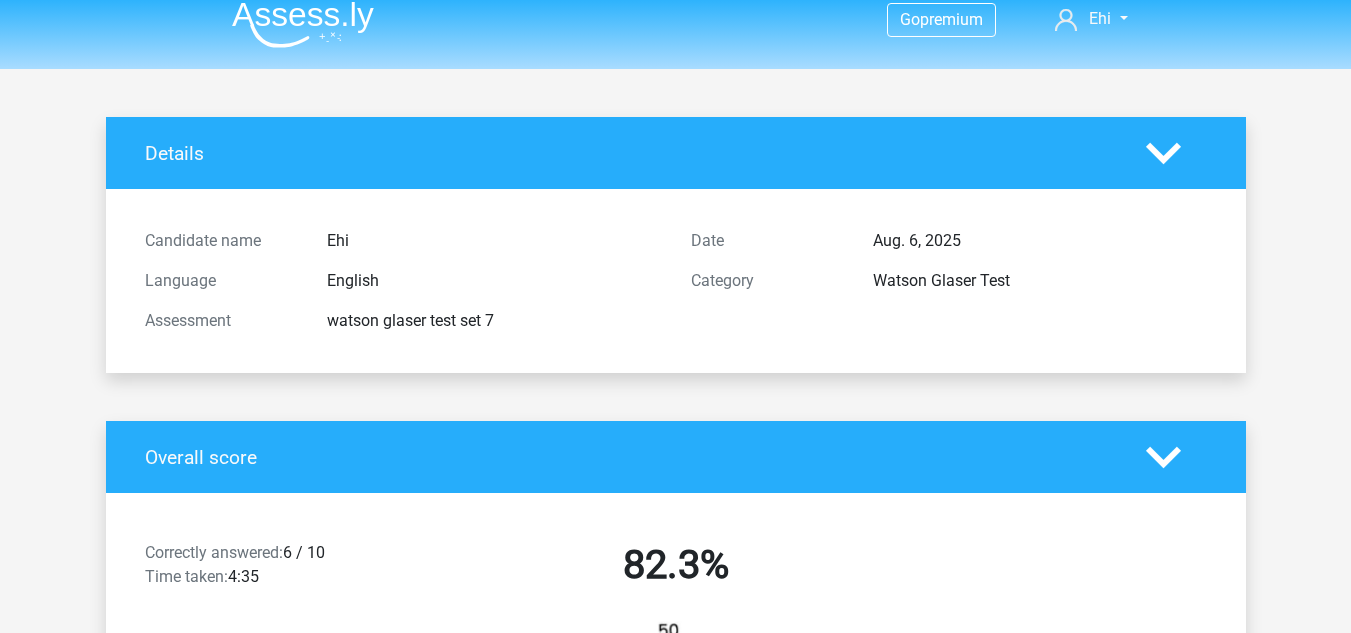 scroll, scrollTop: 0, scrollLeft: 0, axis: both 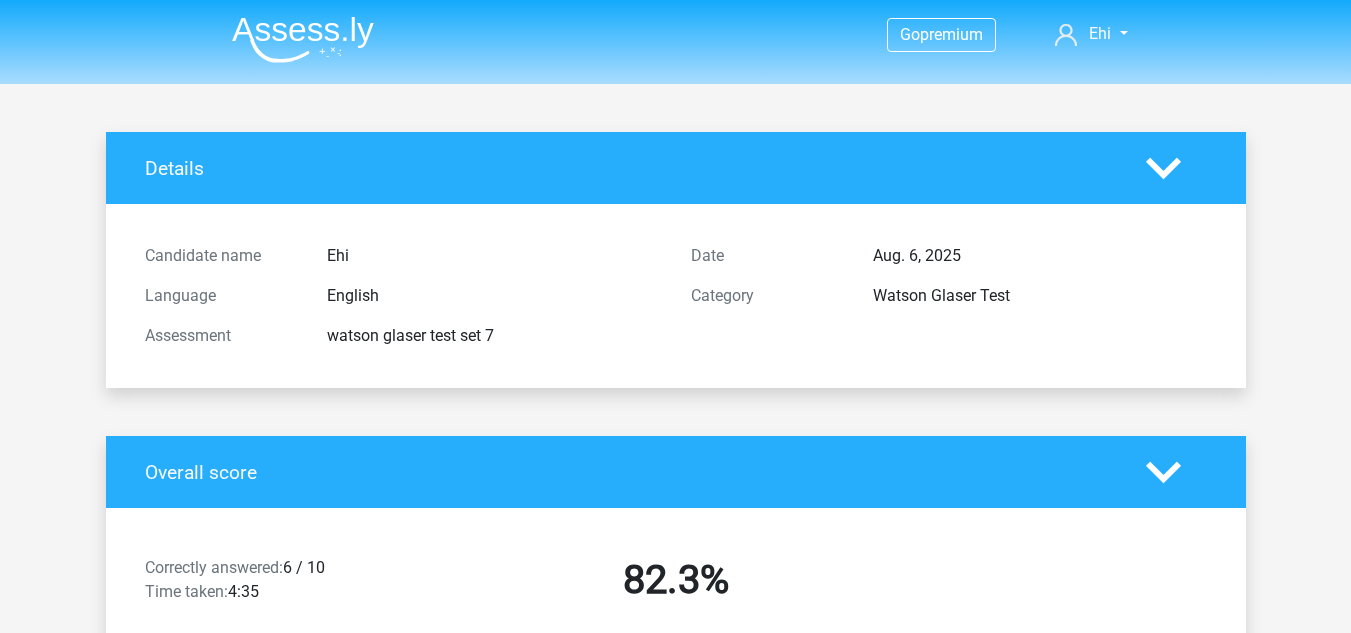 click 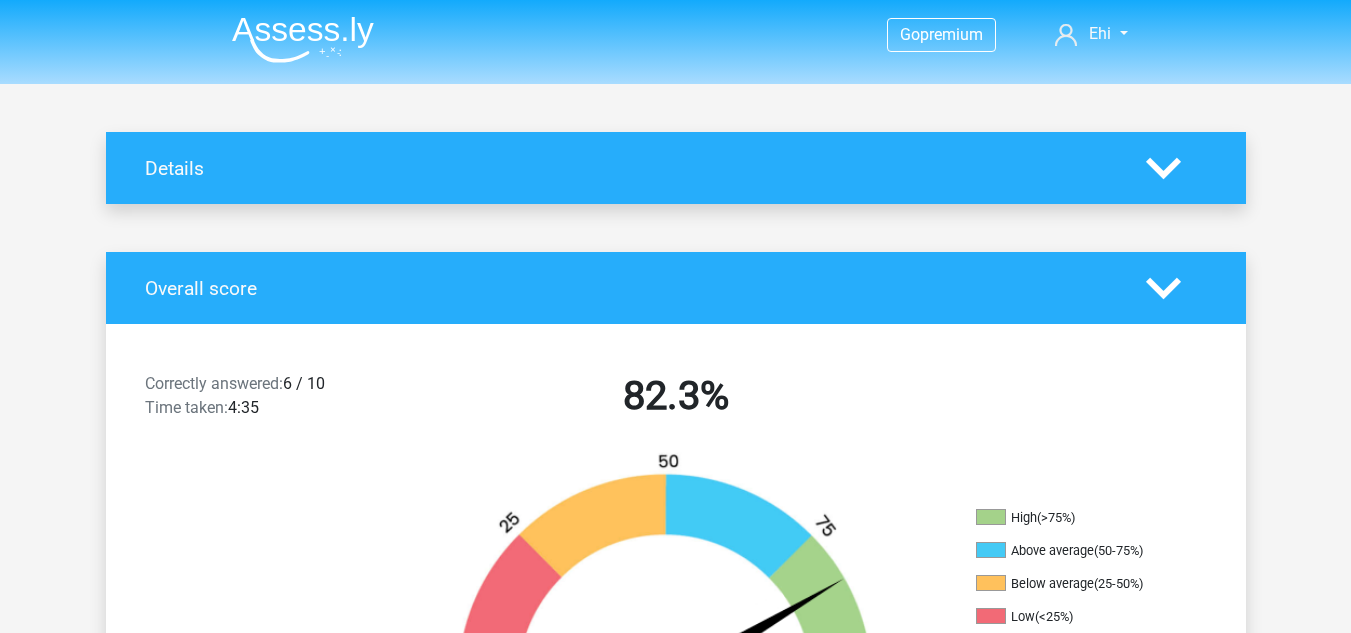 click 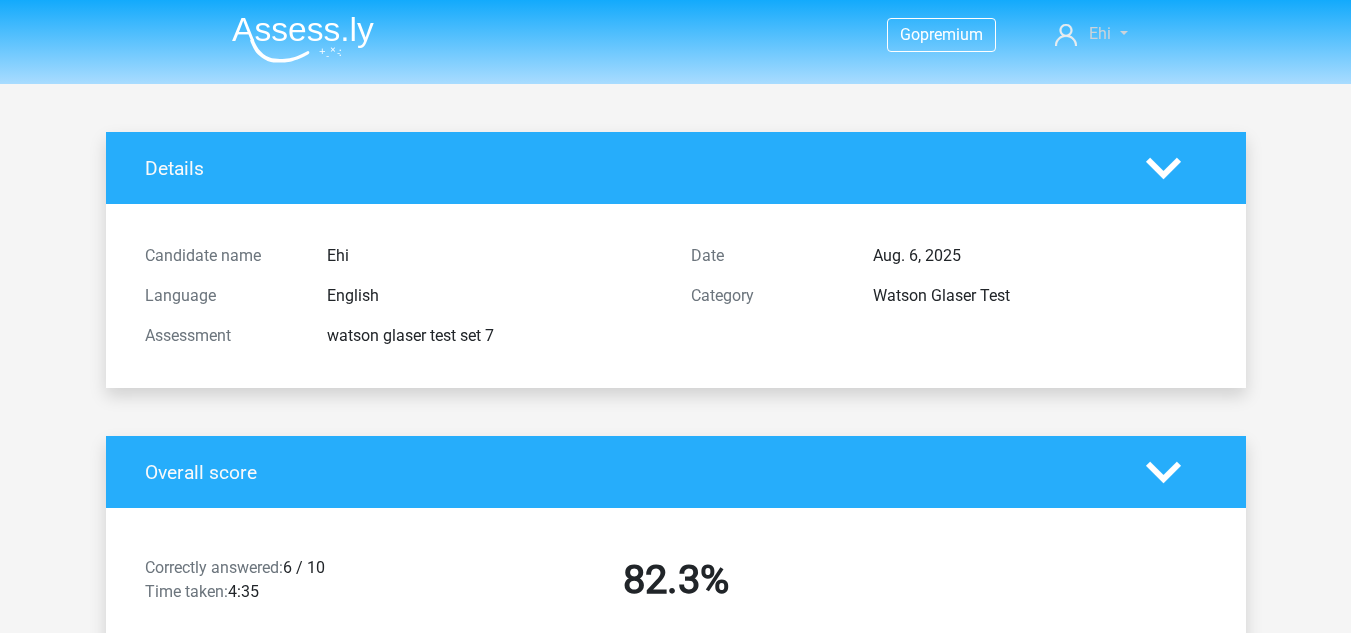 click on "Ehi" at bounding box center [1091, 34] 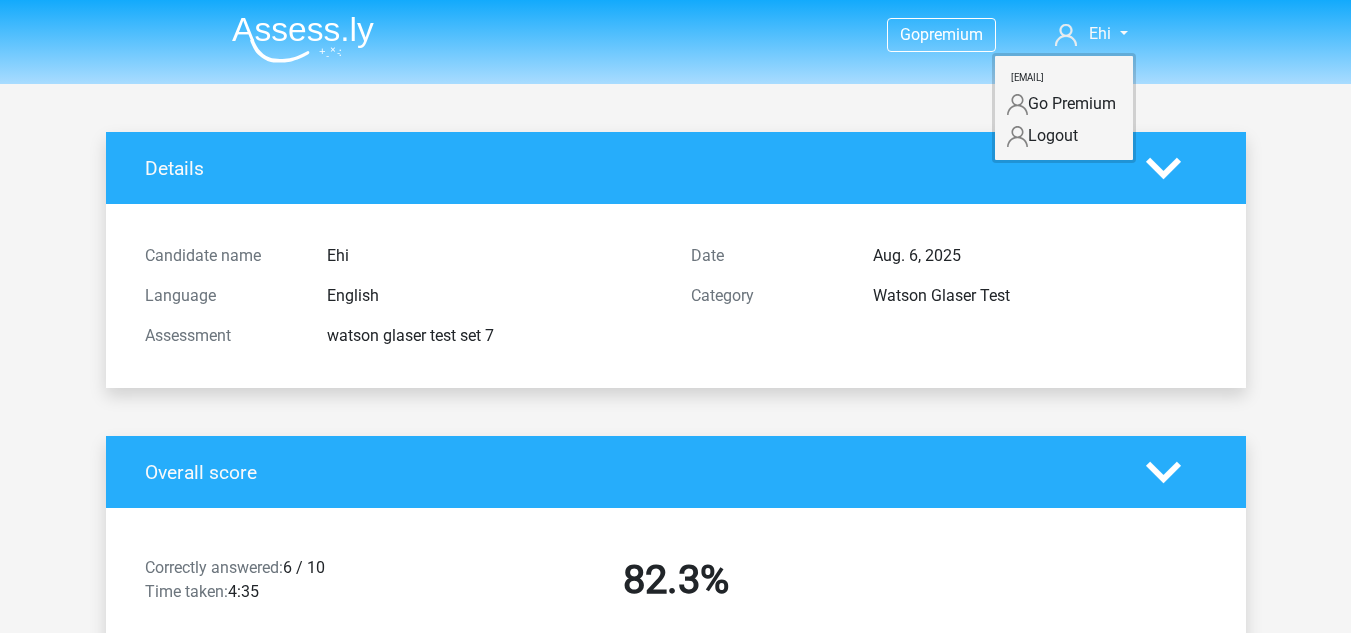 click on "Go Premium" at bounding box center [1064, 104] 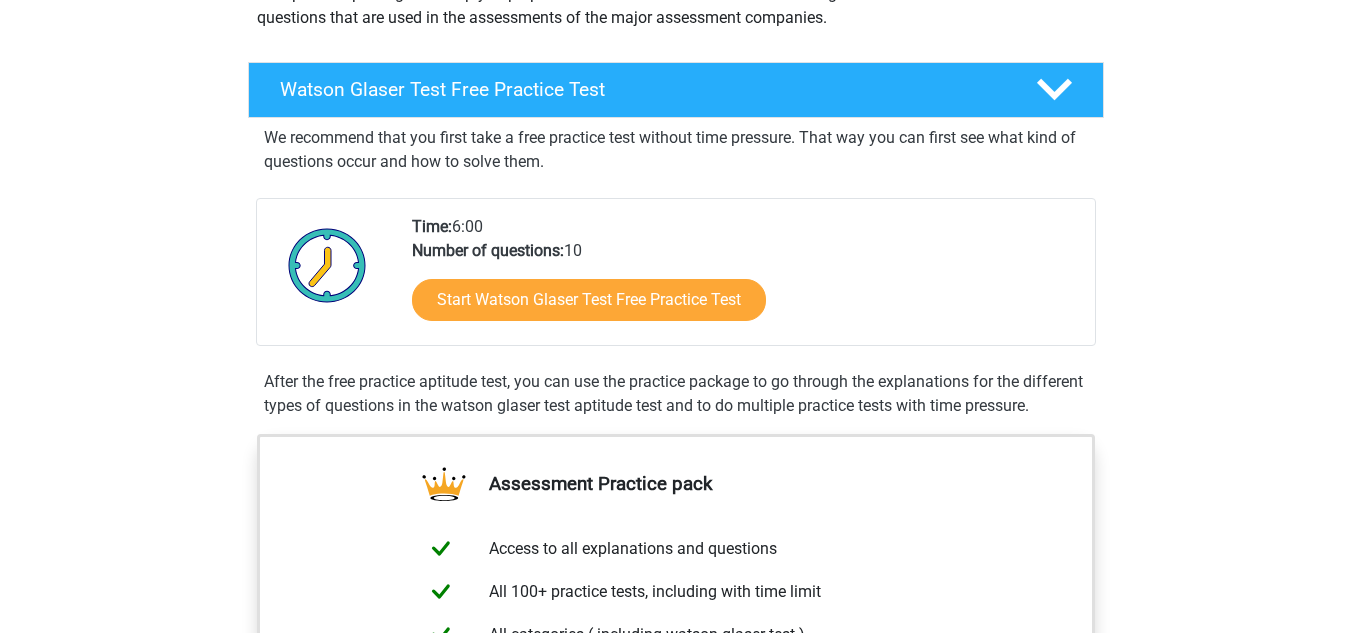 scroll, scrollTop: 280, scrollLeft: 0, axis: vertical 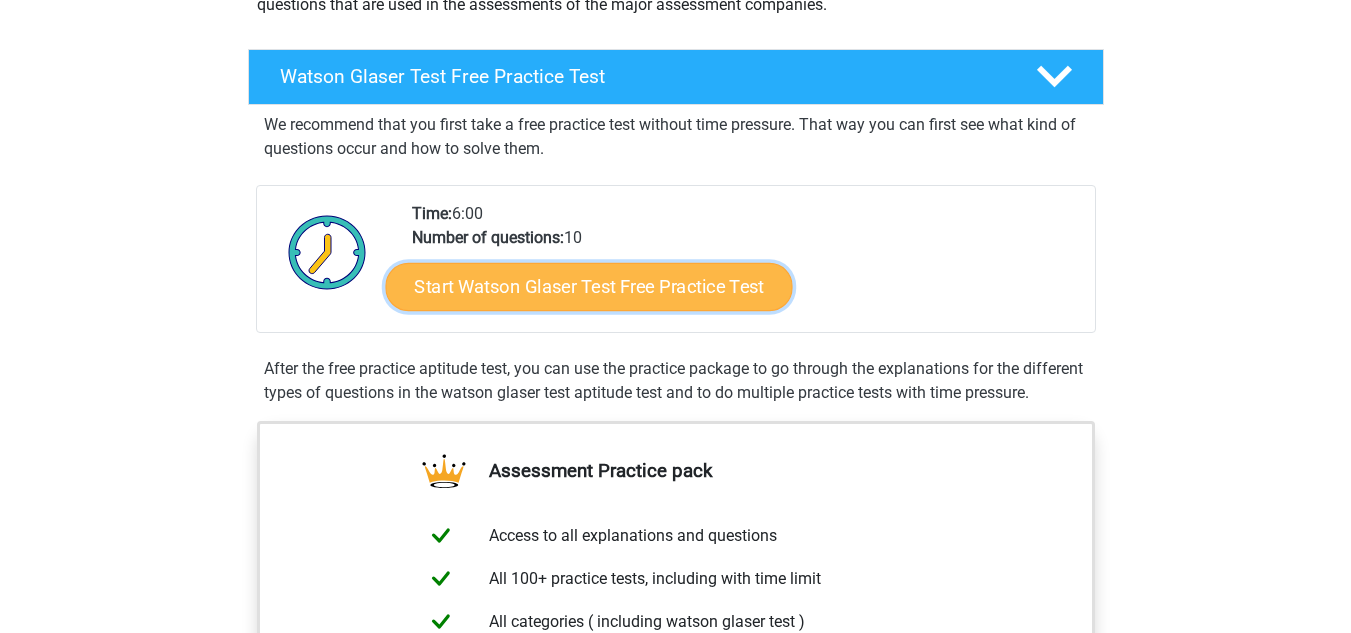click on "Start Watson Glaser Test
Free Practice Test" at bounding box center (588, 287) 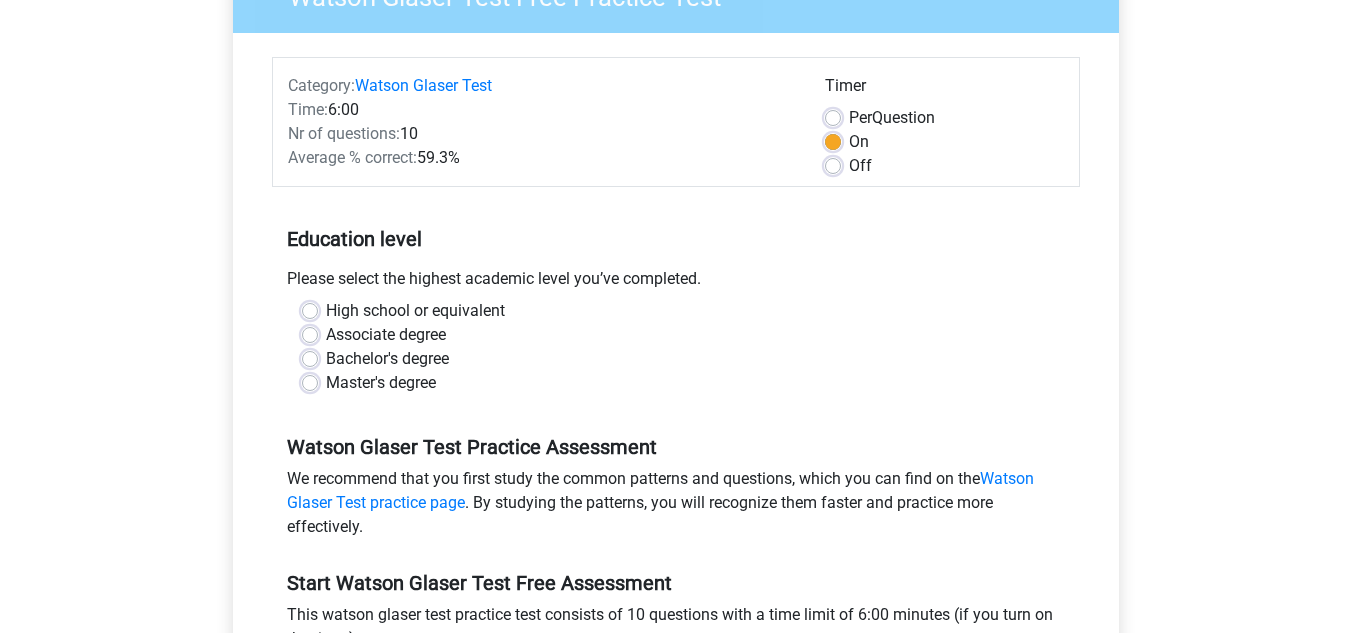 scroll, scrollTop: 205, scrollLeft: 0, axis: vertical 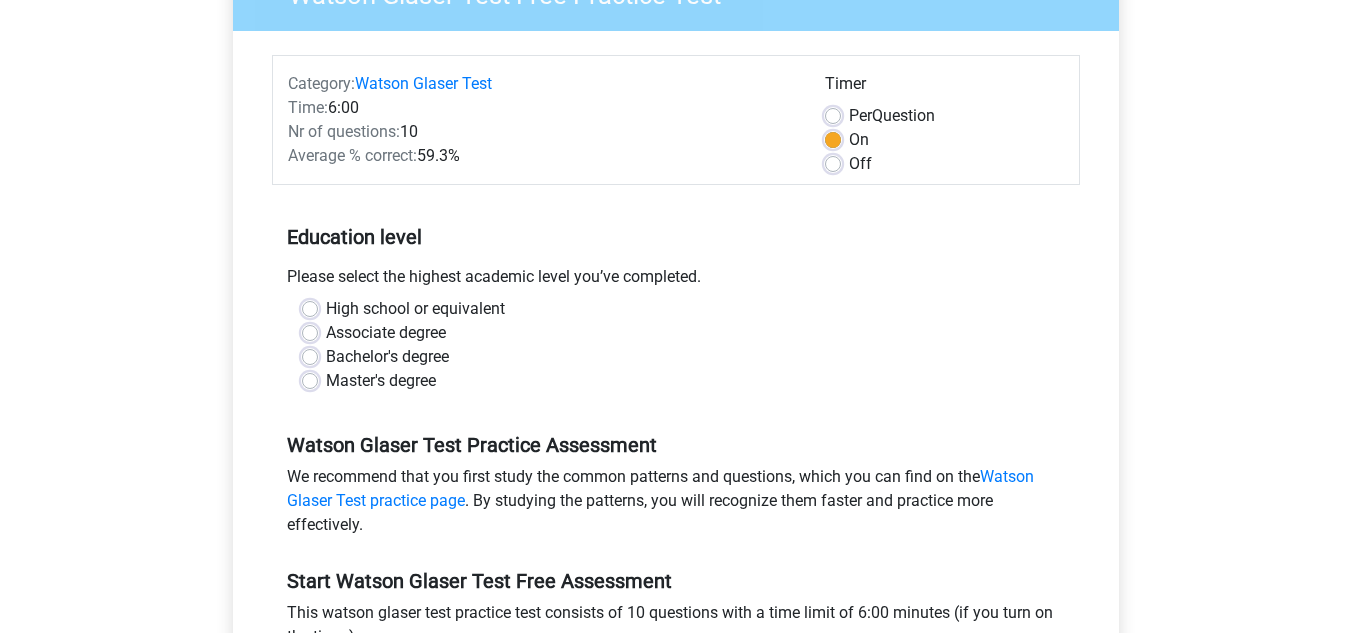 click on "Master's degree" at bounding box center (381, 381) 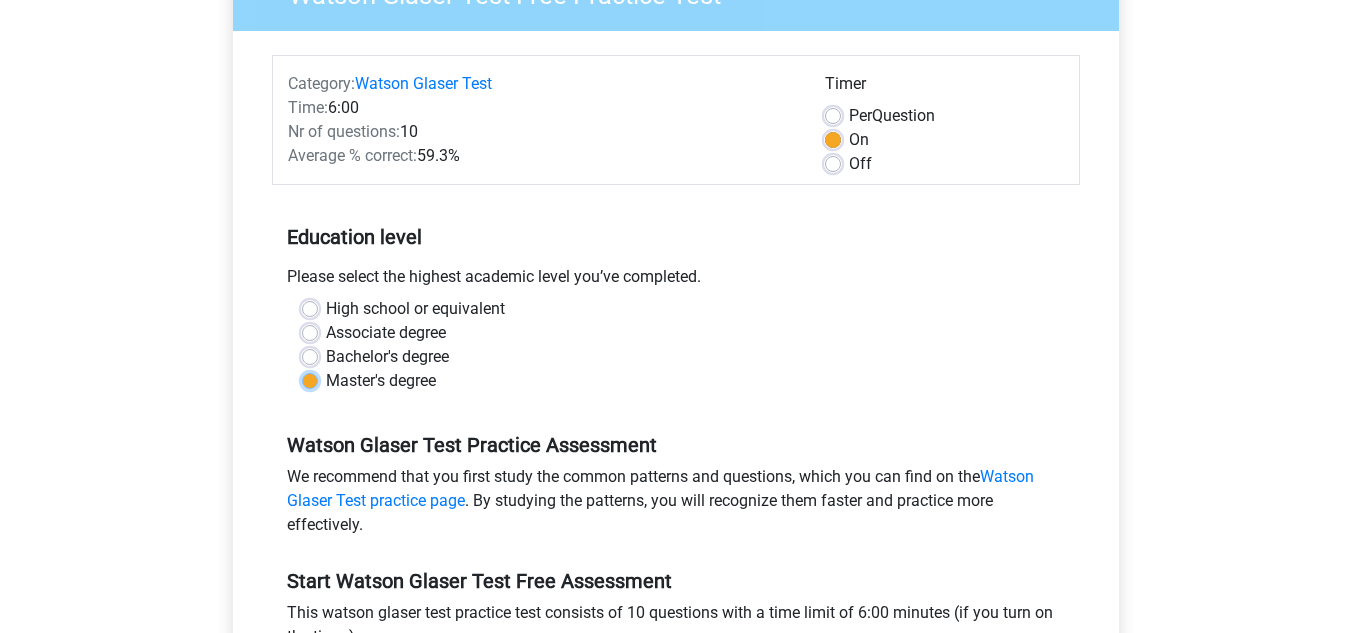 click on "Master's degree" at bounding box center (310, 379) 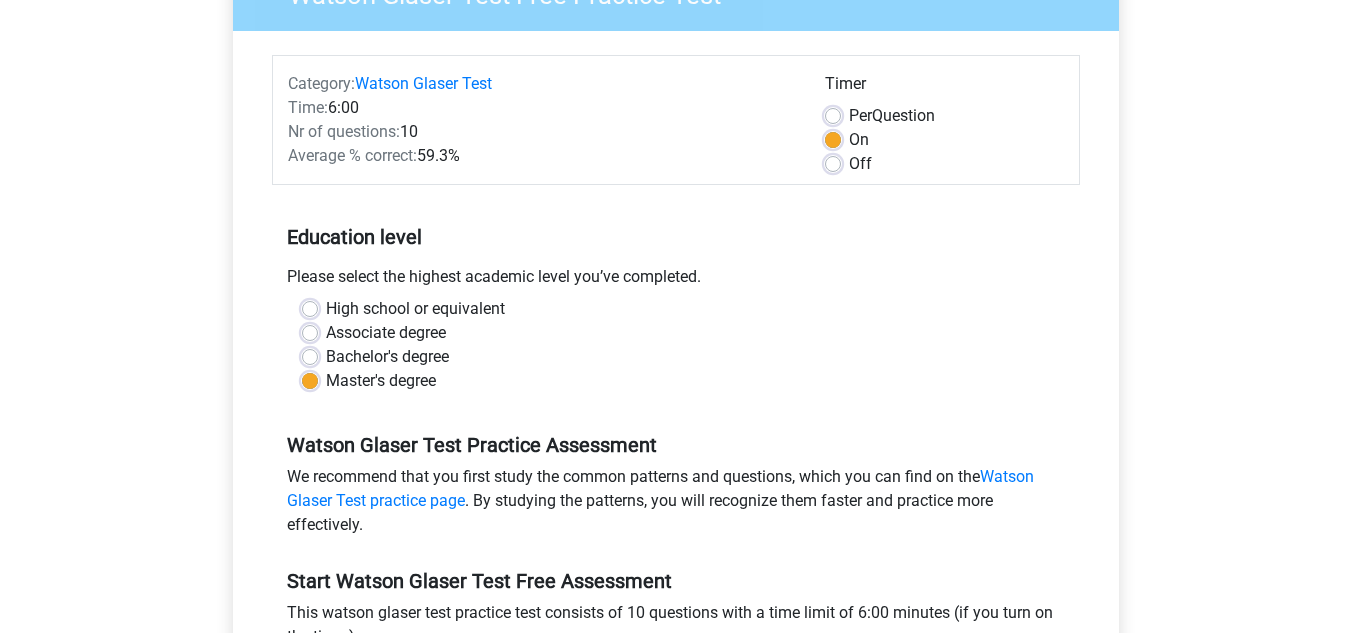 click on "Per  Question" at bounding box center [944, 116] 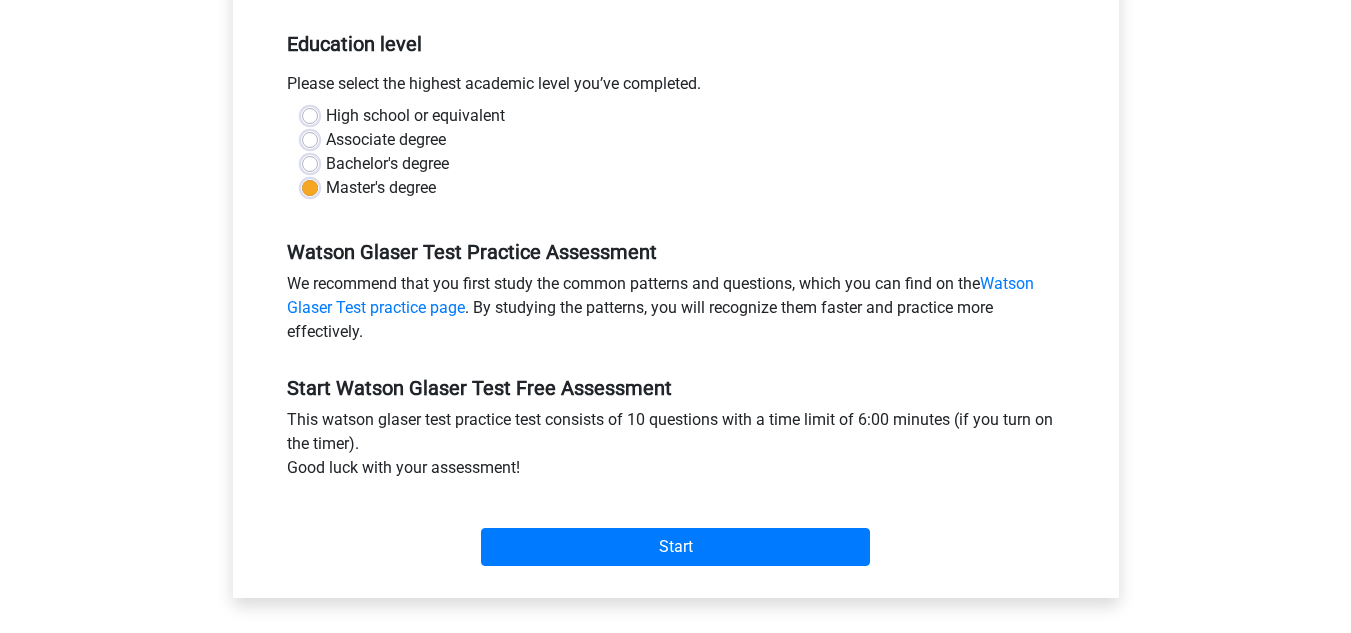 scroll, scrollTop: 462, scrollLeft: 0, axis: vertical 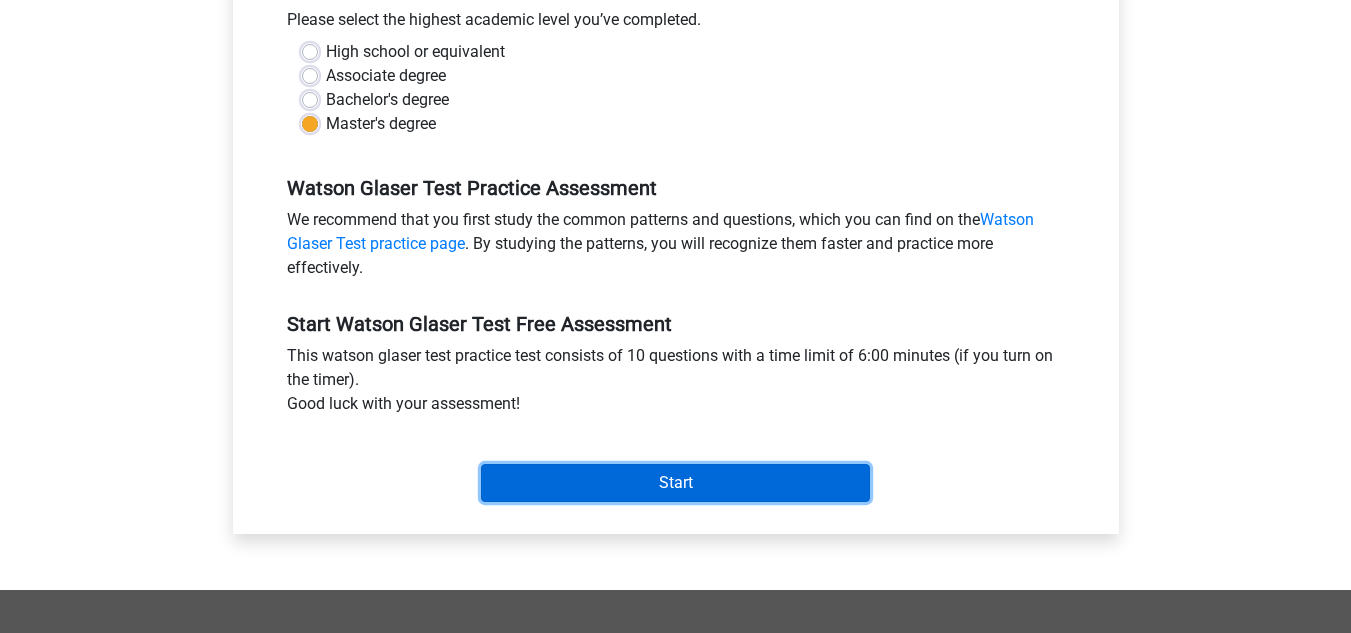click on "Start" at bounding box center (675, 483) 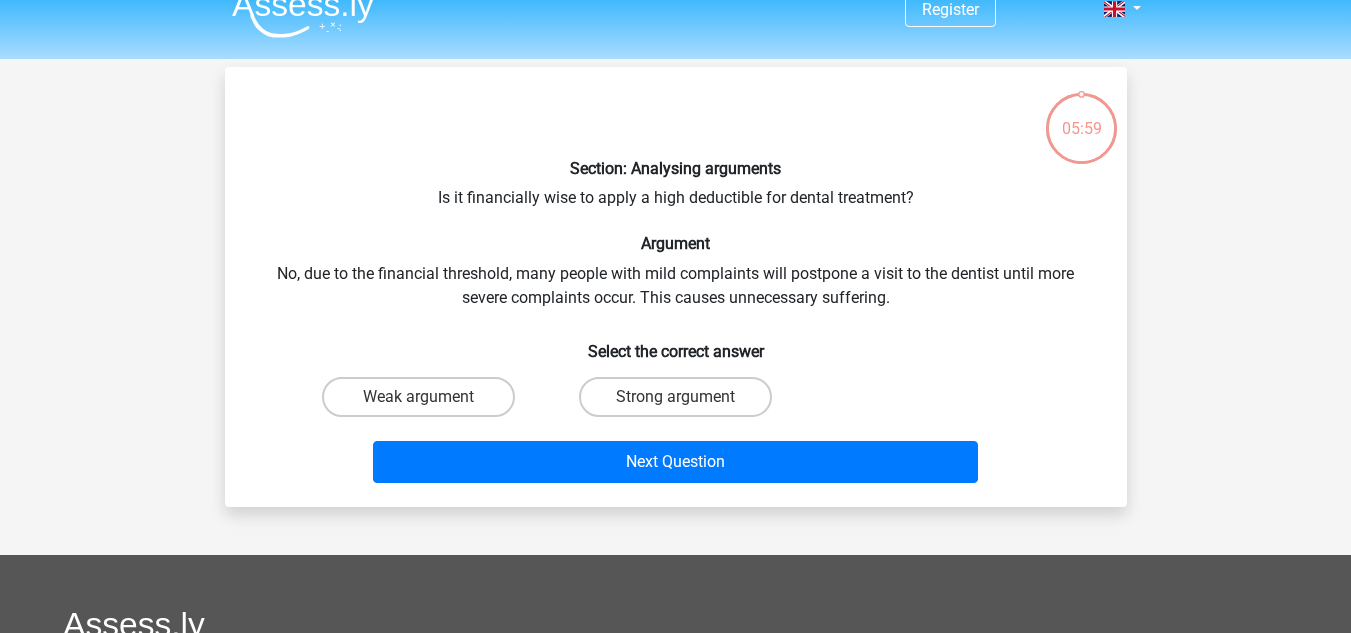 scroll, scrollTop: 27, scrollLeft: 0, axis: vertical 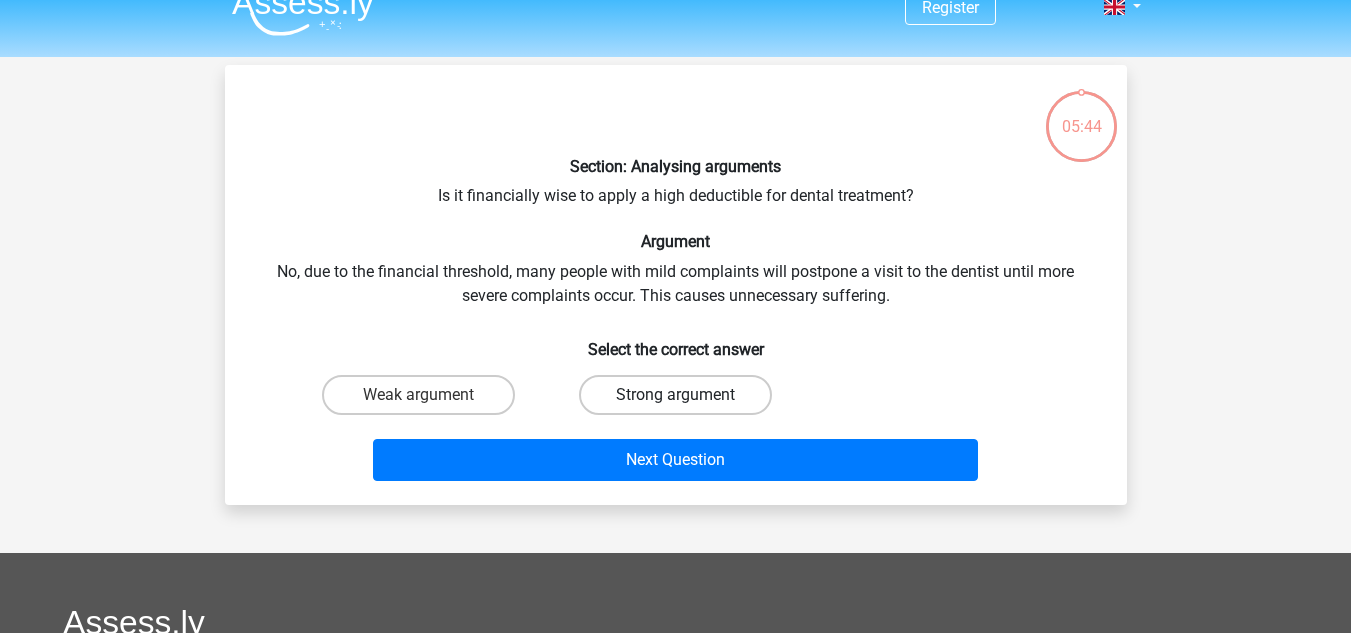 click on "Strong argument" at bounding box center (675, 395) 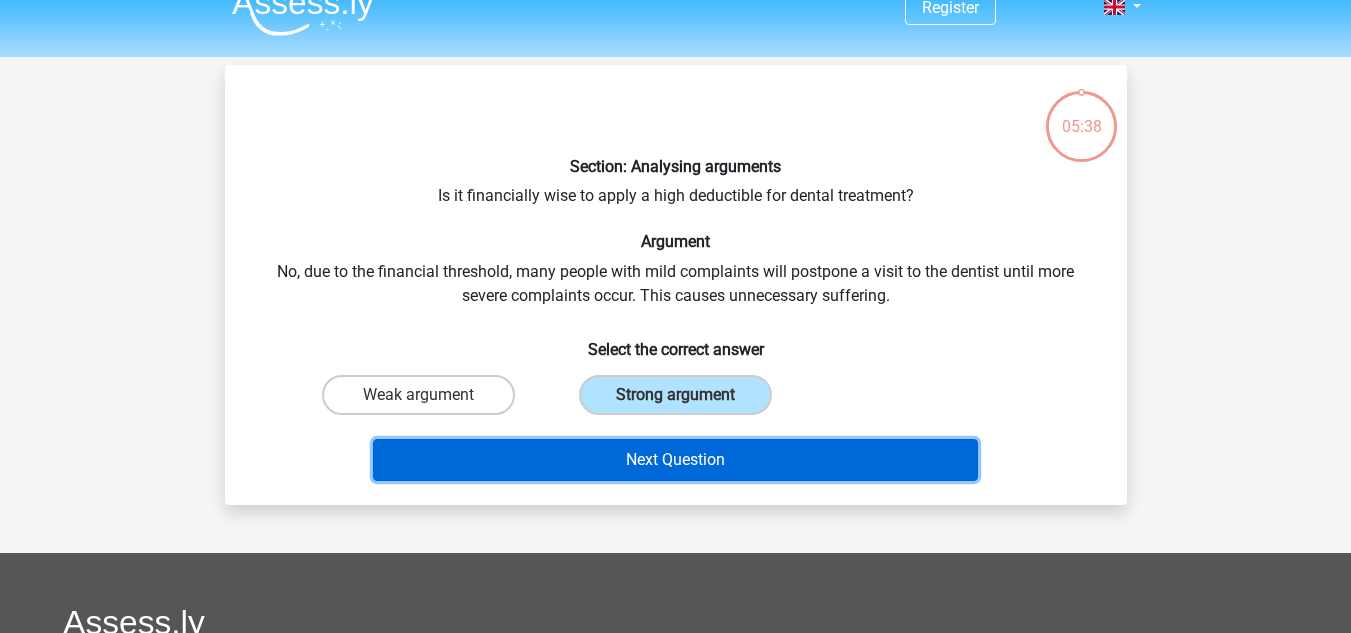click on "Next Question" at bounding box center [675, 460] 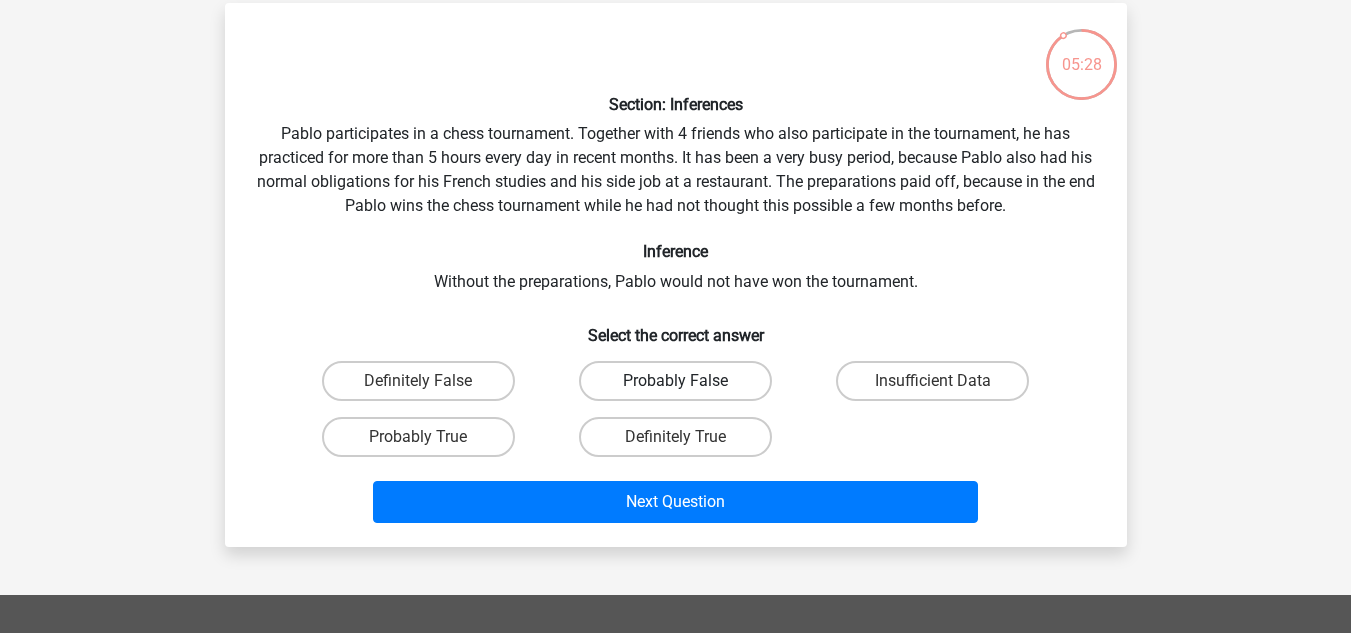 scroll, scrollTop: 86, scrollLeft: 0, axis: vertical 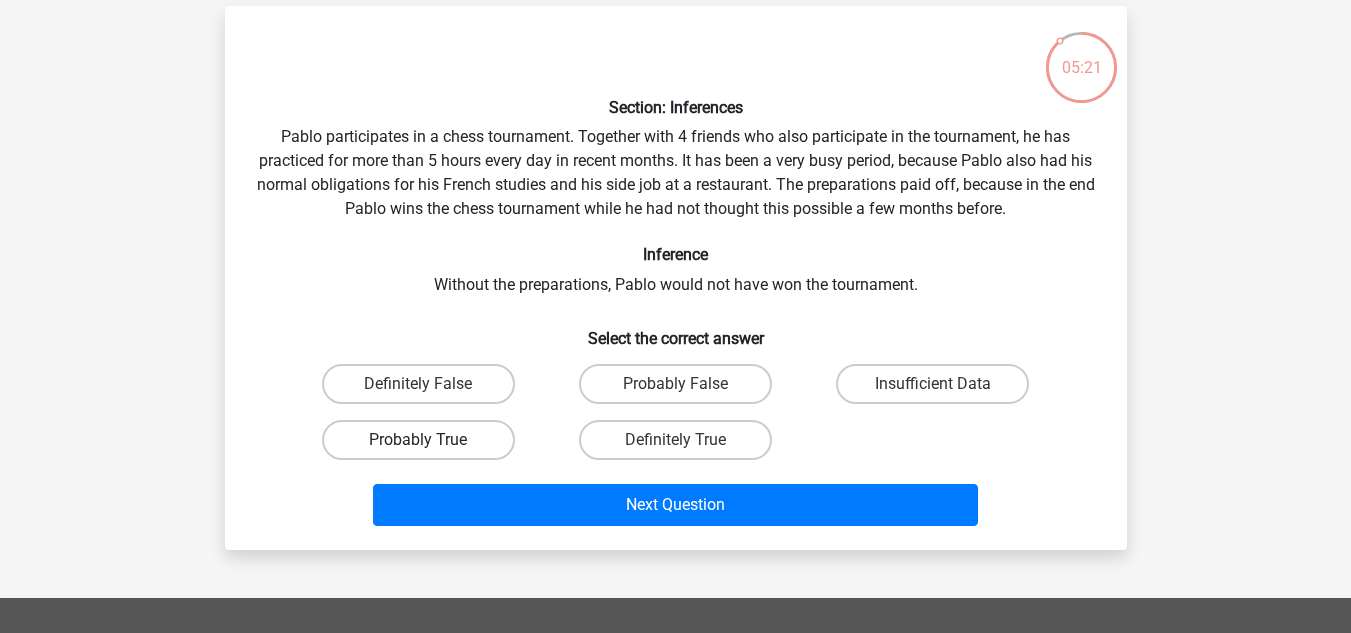 click on "Probably True" at bounding box center (418, 440) 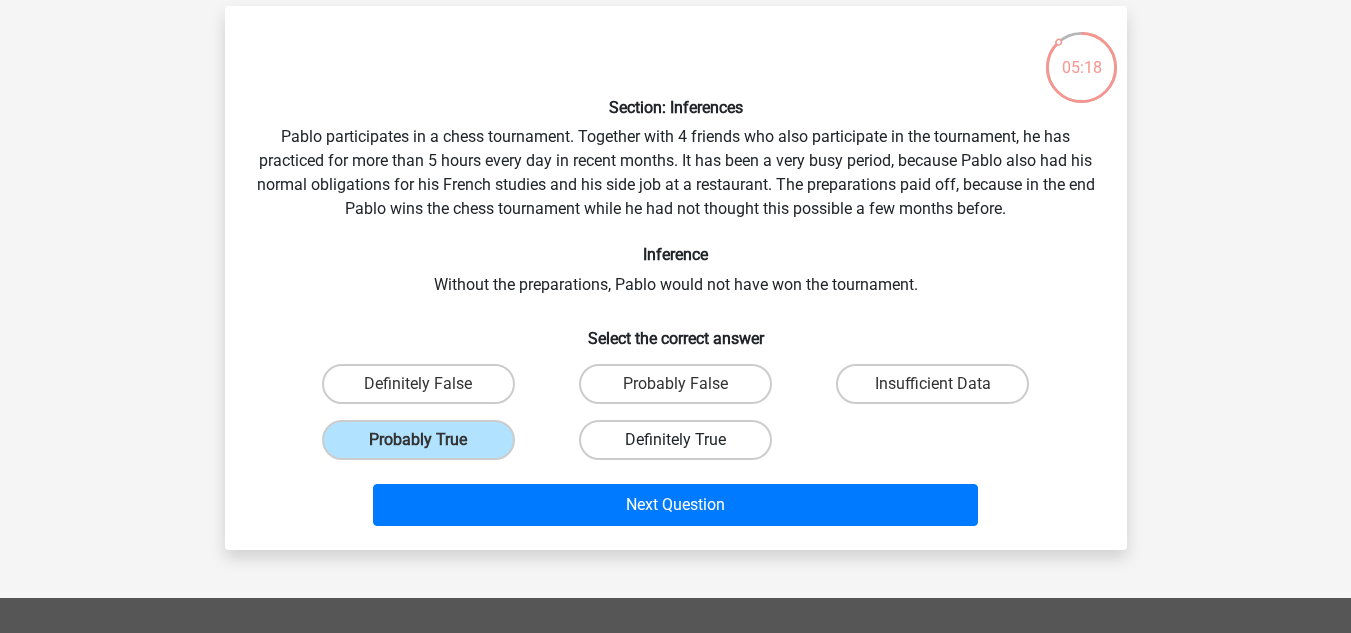 click on "Definitely True" at bounding box center [675, 440] 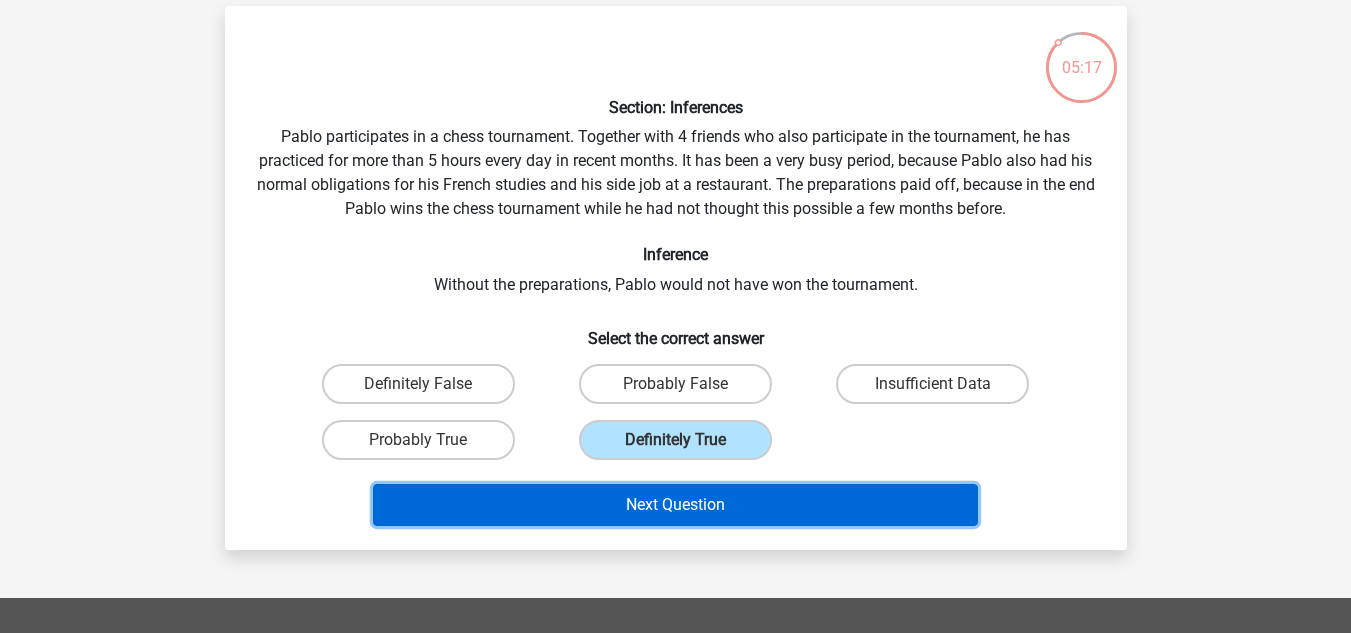 click on "Next Question" at bounding box center [675, 505] 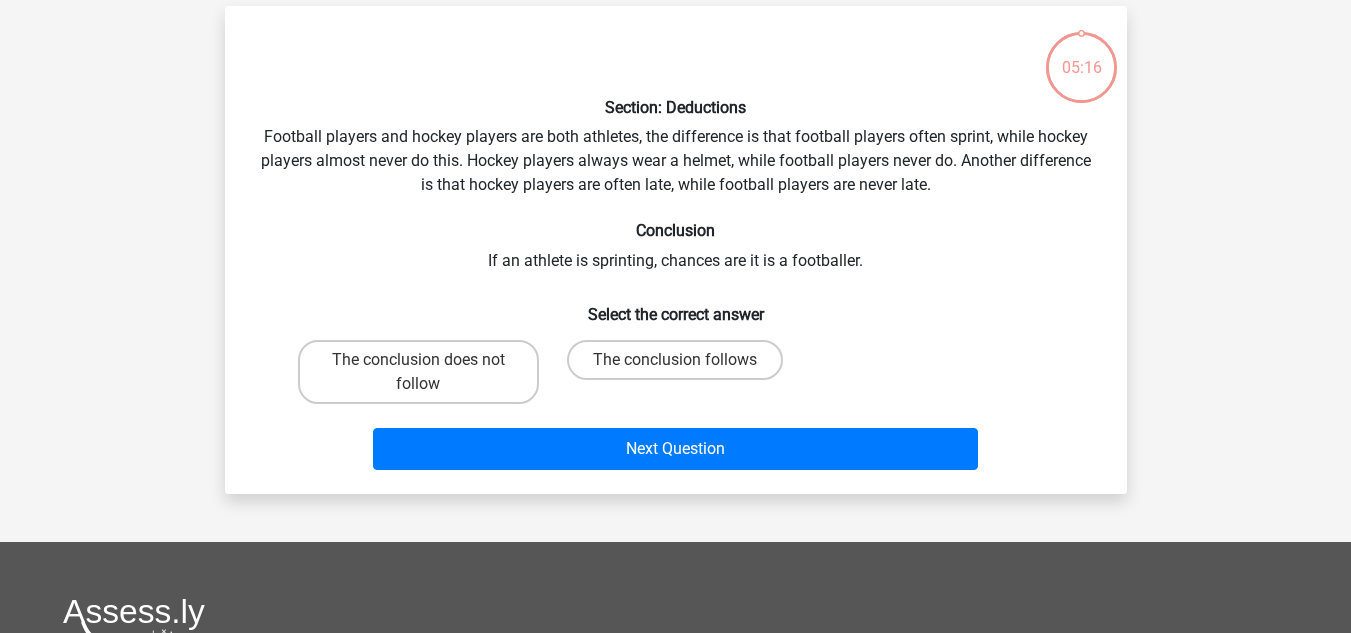 scroll, scrollTop: 92, scrollLeft: 0, axis: vertical 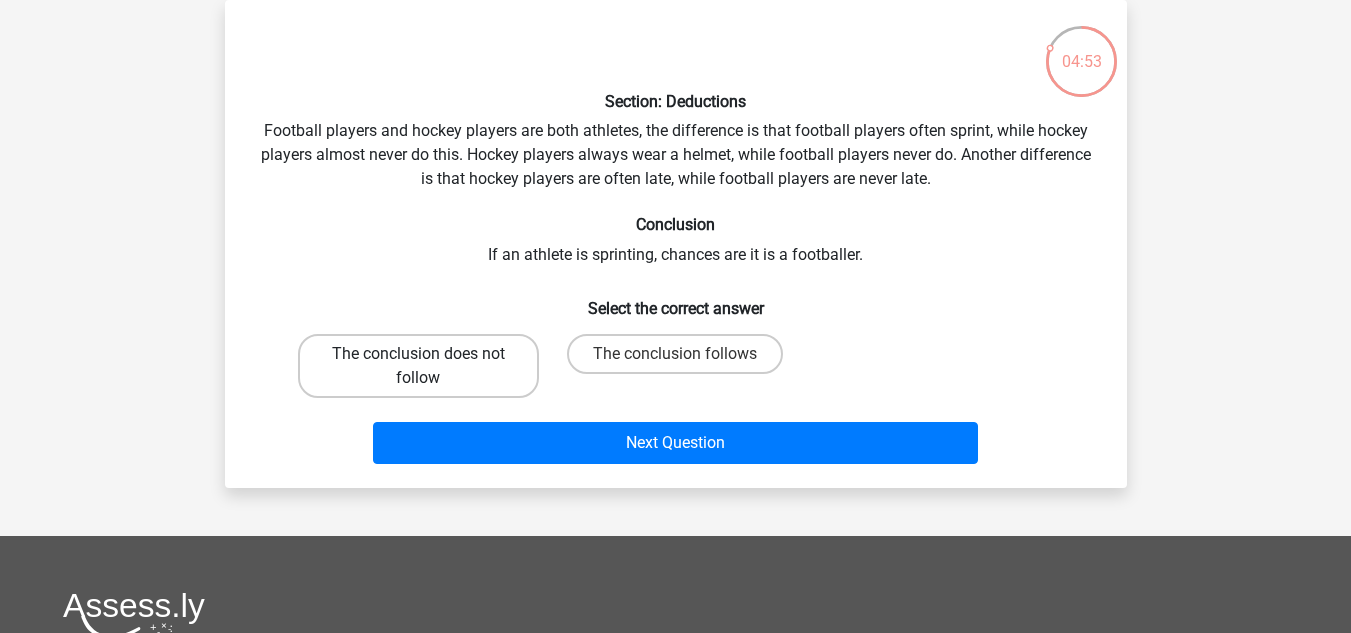 click on "The conclusion does not follow" at bounding box center (418, 366) 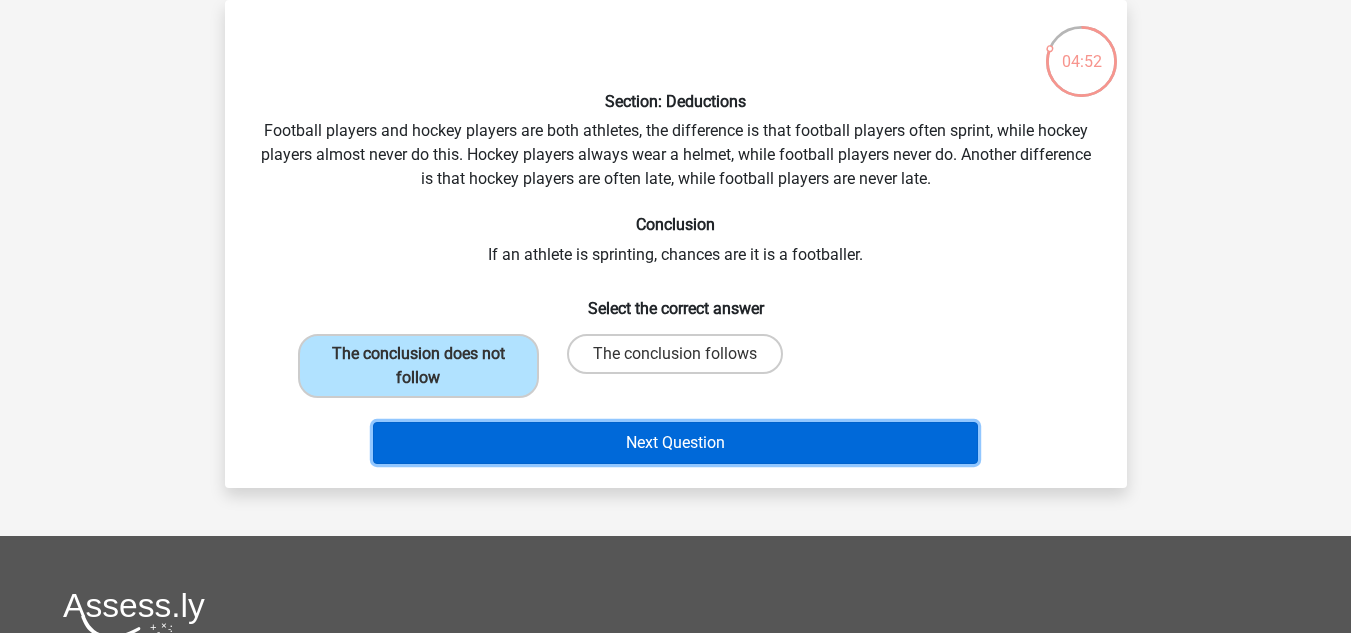 click on "Next Question" at bounding box center (675, 443) 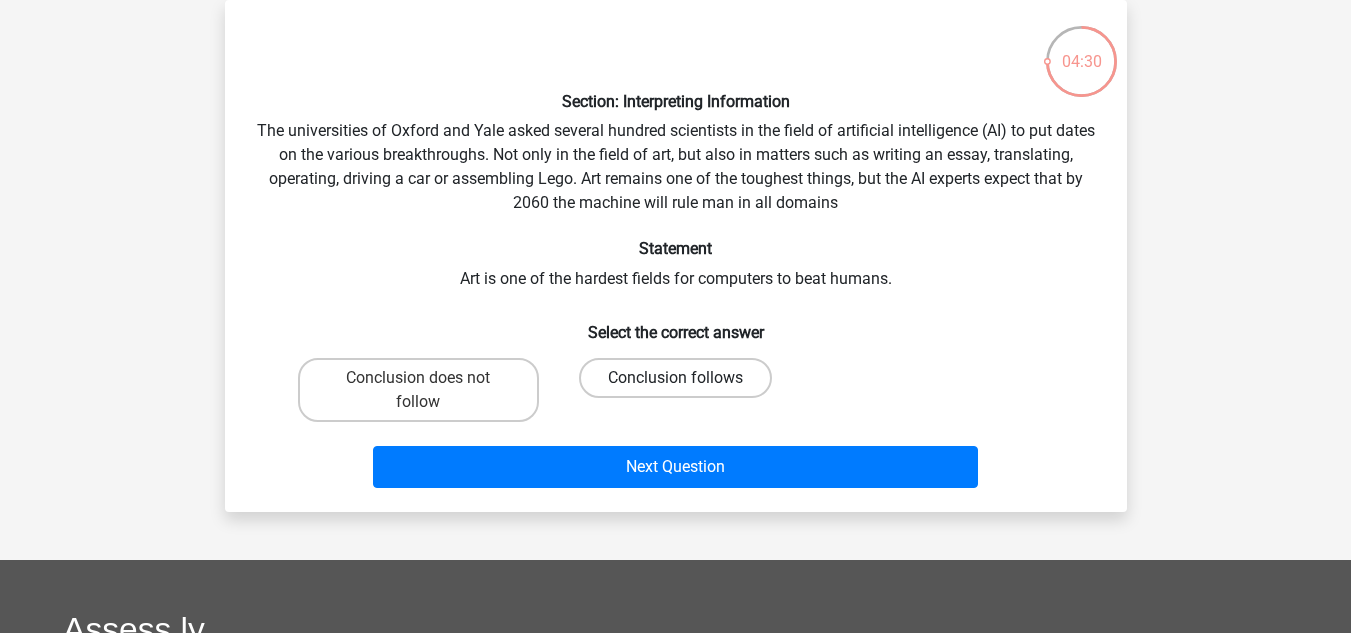 click on "Conclusion follows" at bounding box center (675, 378) 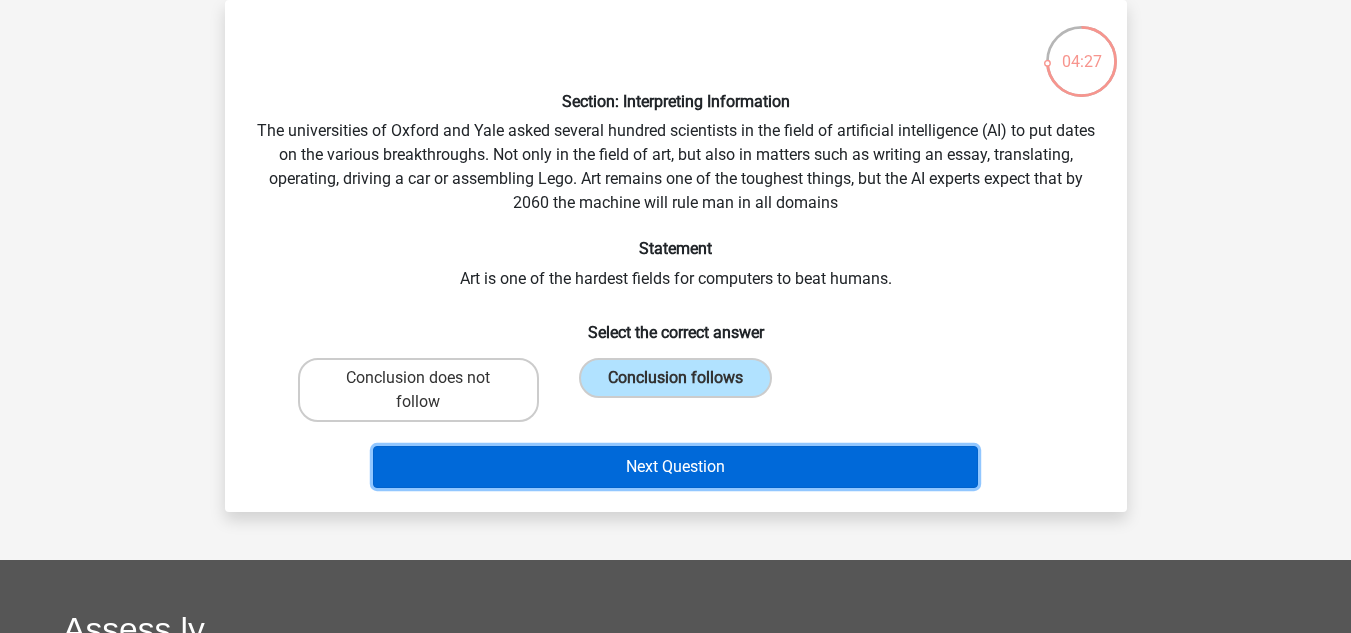 click on "Next Question" at bounding box center (675, 467) 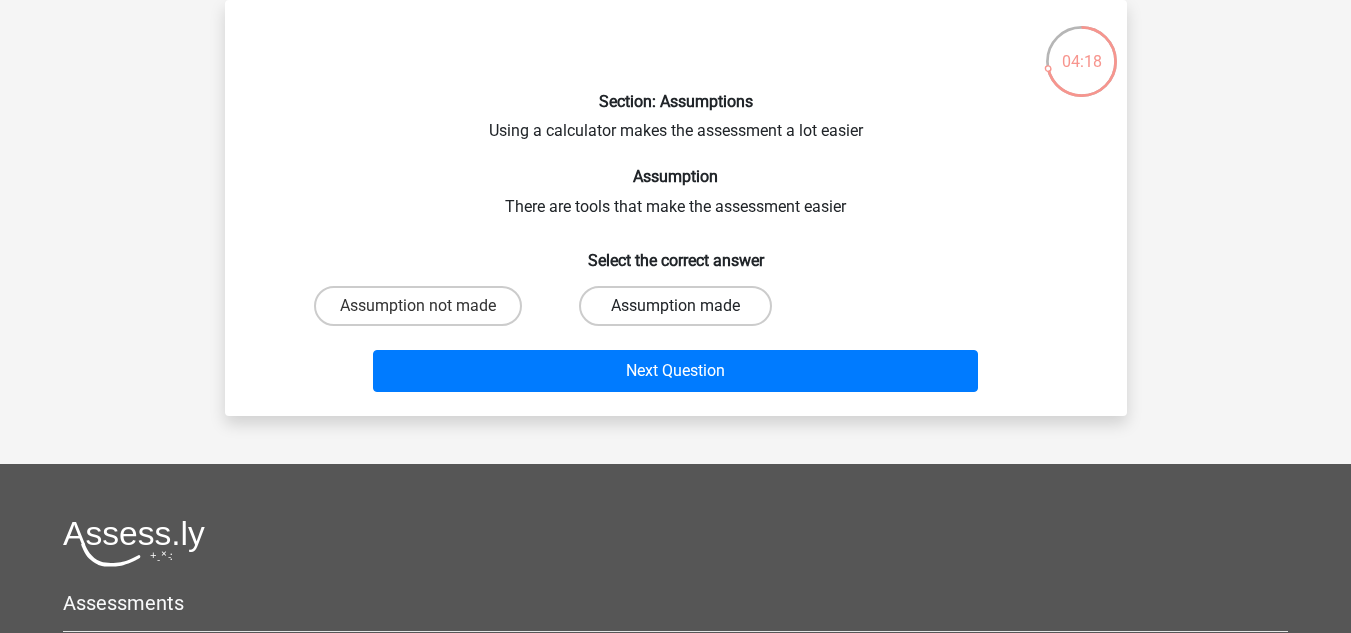click on "Assumption made" at bounding box center (675, 306) 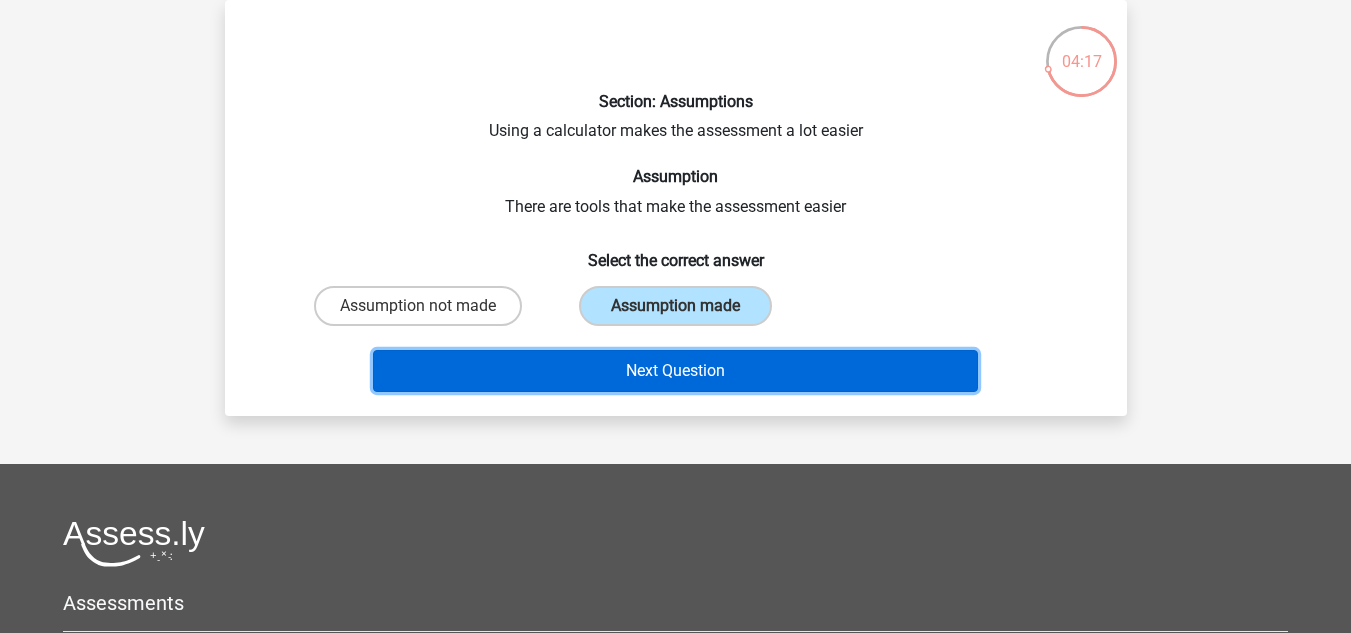 click on "Next Question" at bounding box center [675, 371] 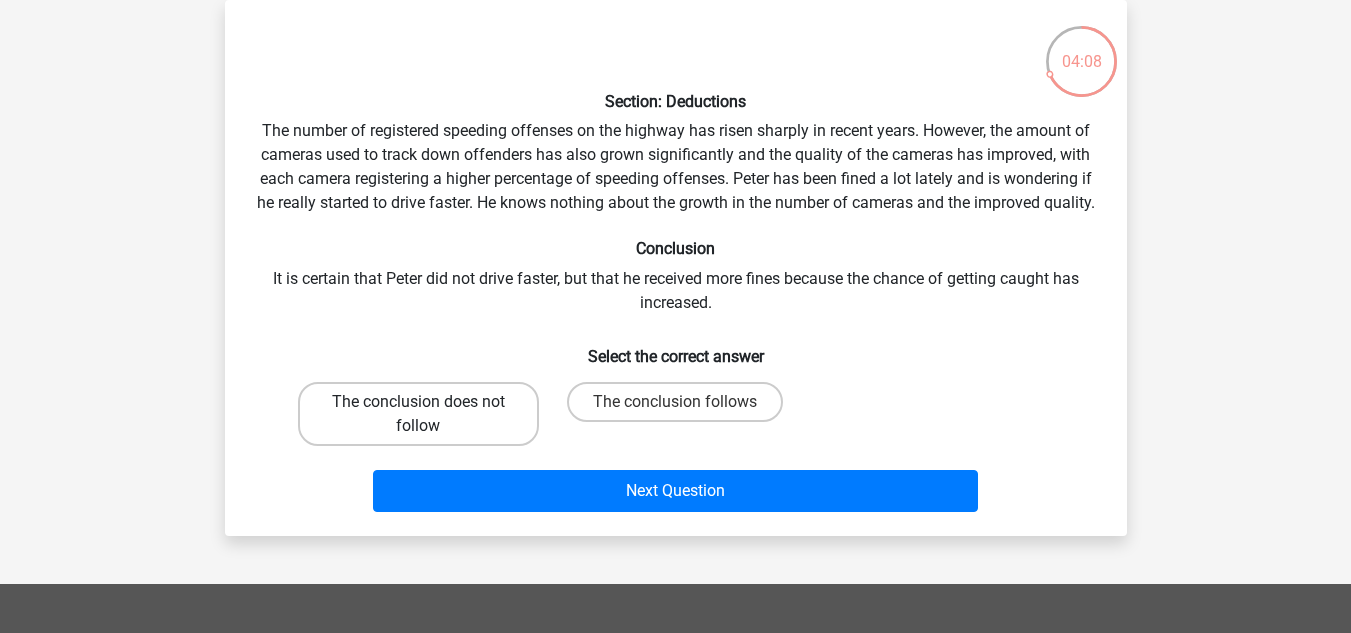 click on "The conclusion does not follow" at bounding box center (418, 414) 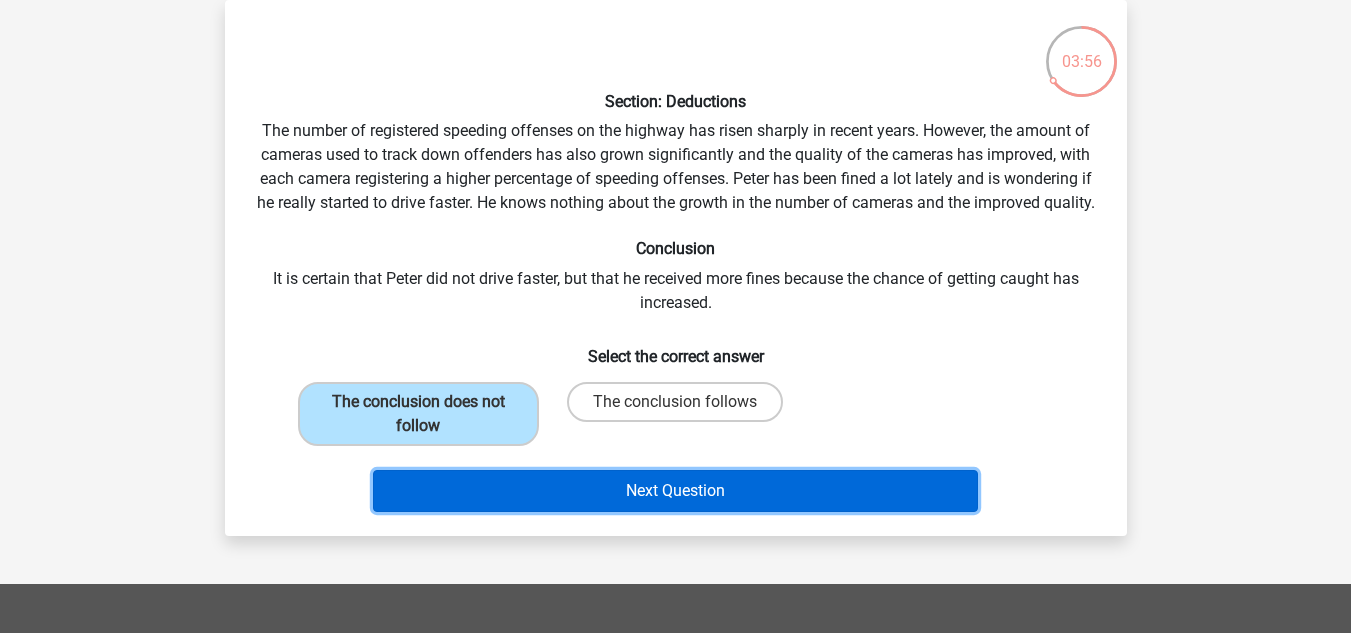 click on "Next Question" at bounding box center (675, 491) 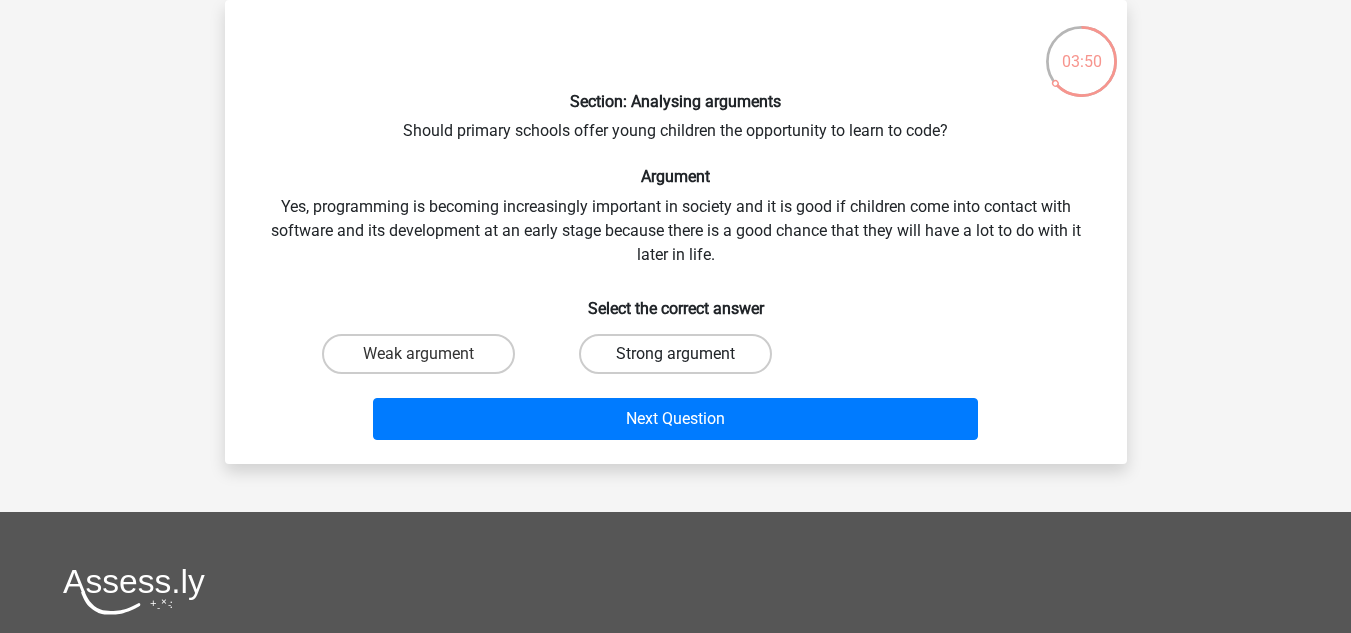 click on "Strong argument" at bounding box center (675, 354) 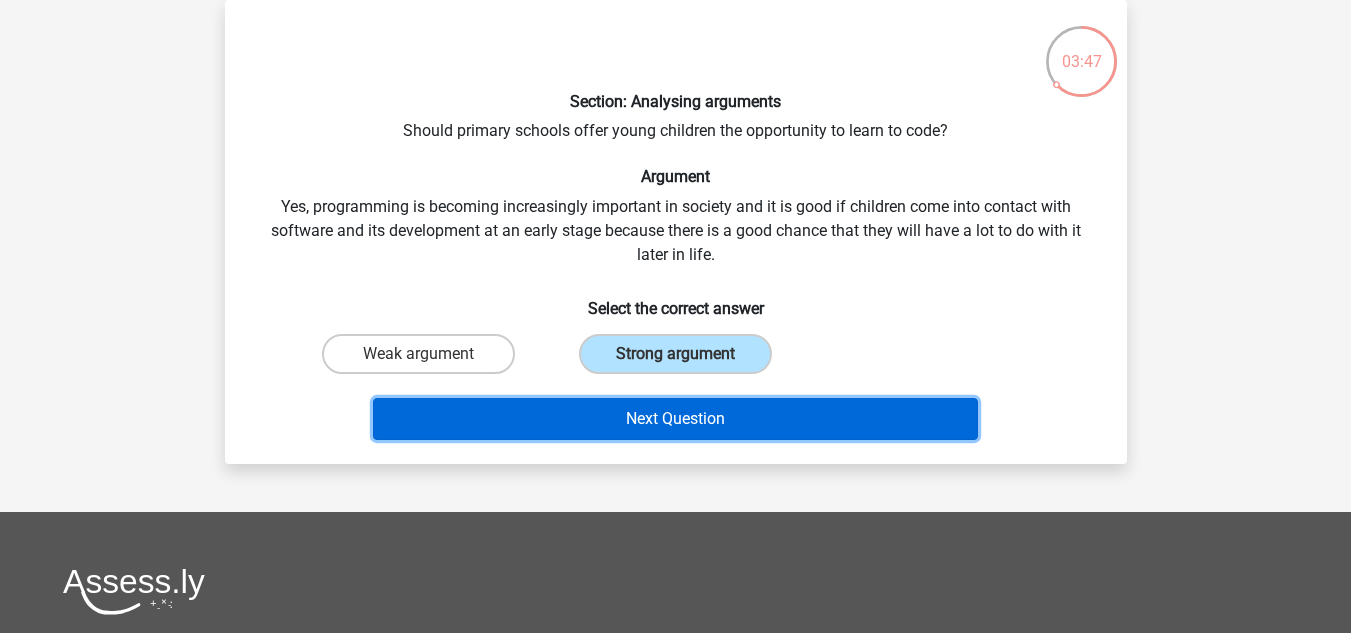 click on "Next Question" at bounding box center [675, 419] 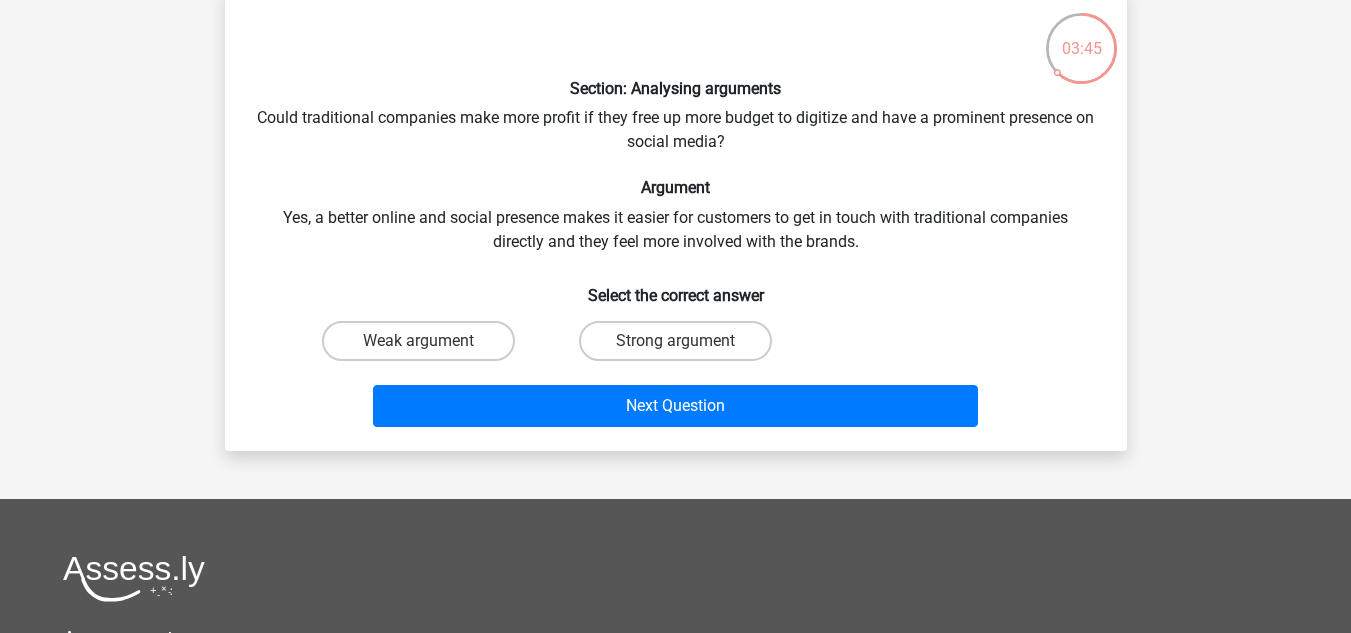 scroll, scrollTop: 107, scrollLeft: 0, axis: vertical 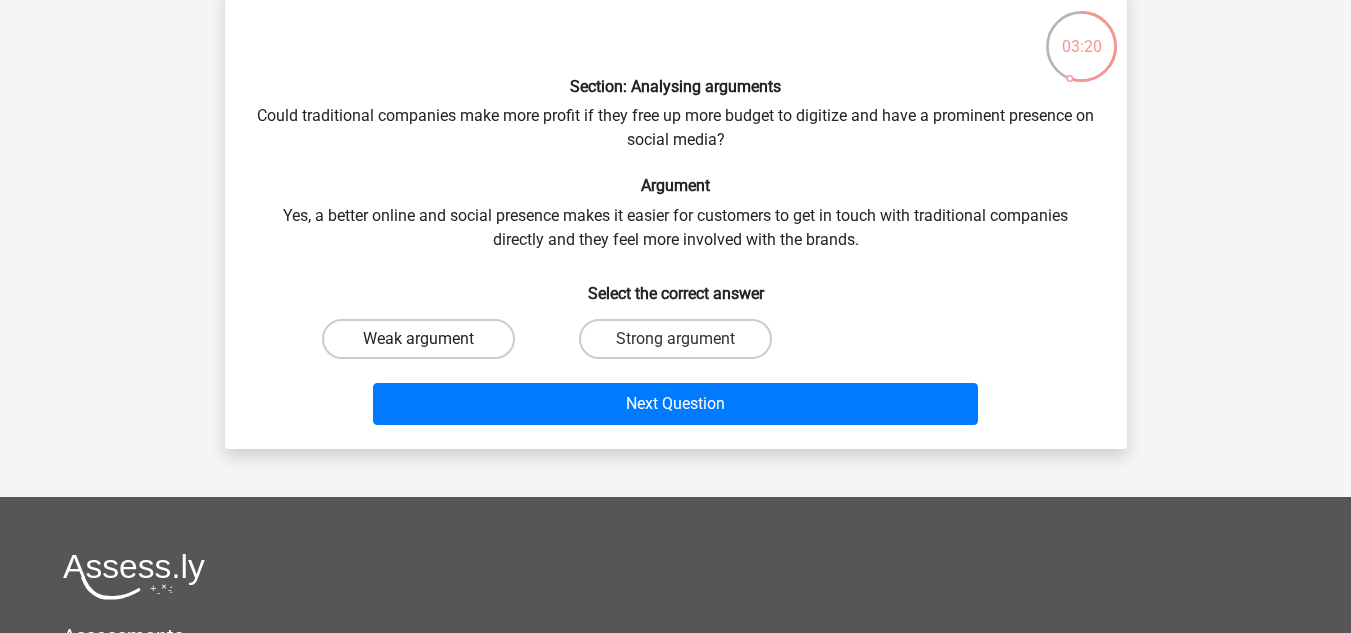 click on "Weak argument" at bounding box center (418, 339) 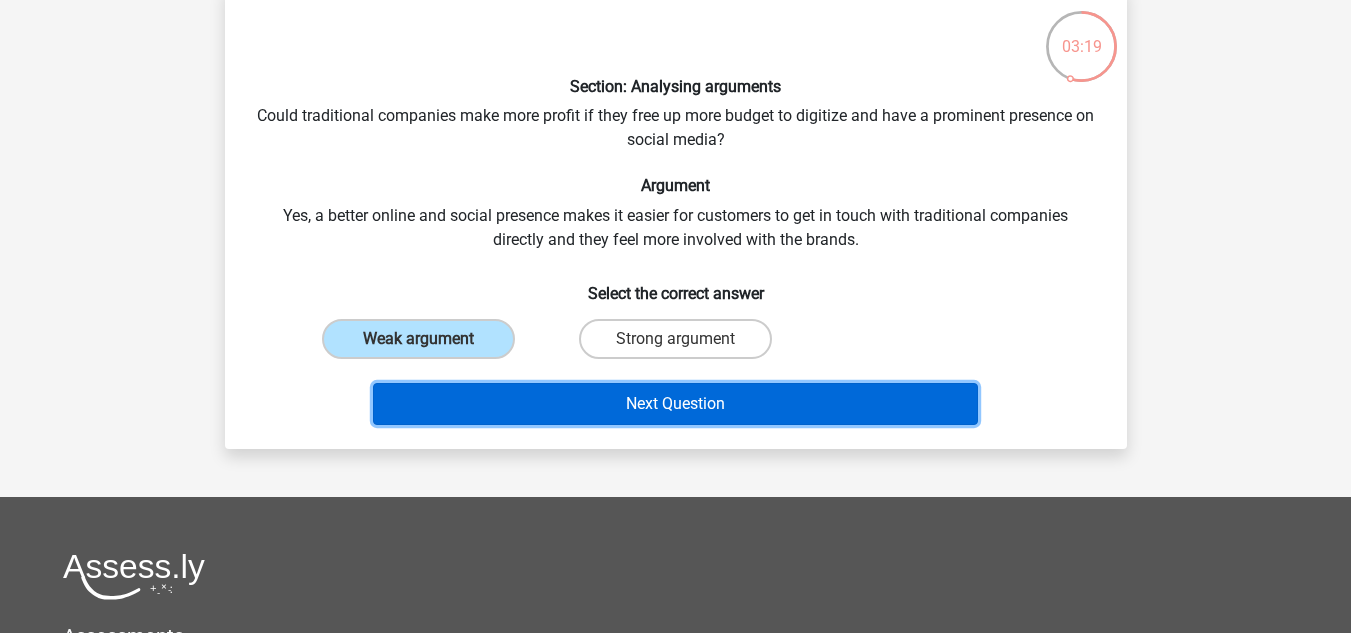 click on "Next Question" at bounding box center (675, 404) 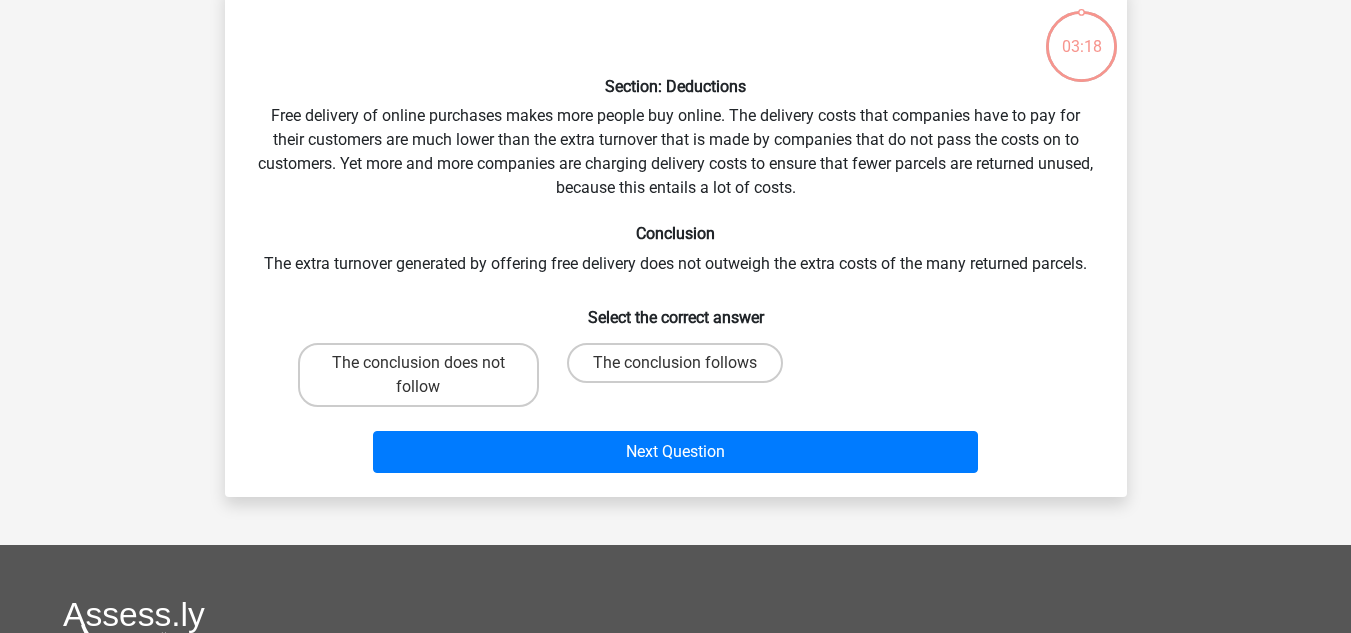 scroll, scrollTop: 92, scrollLeft: 0, axis: vertical 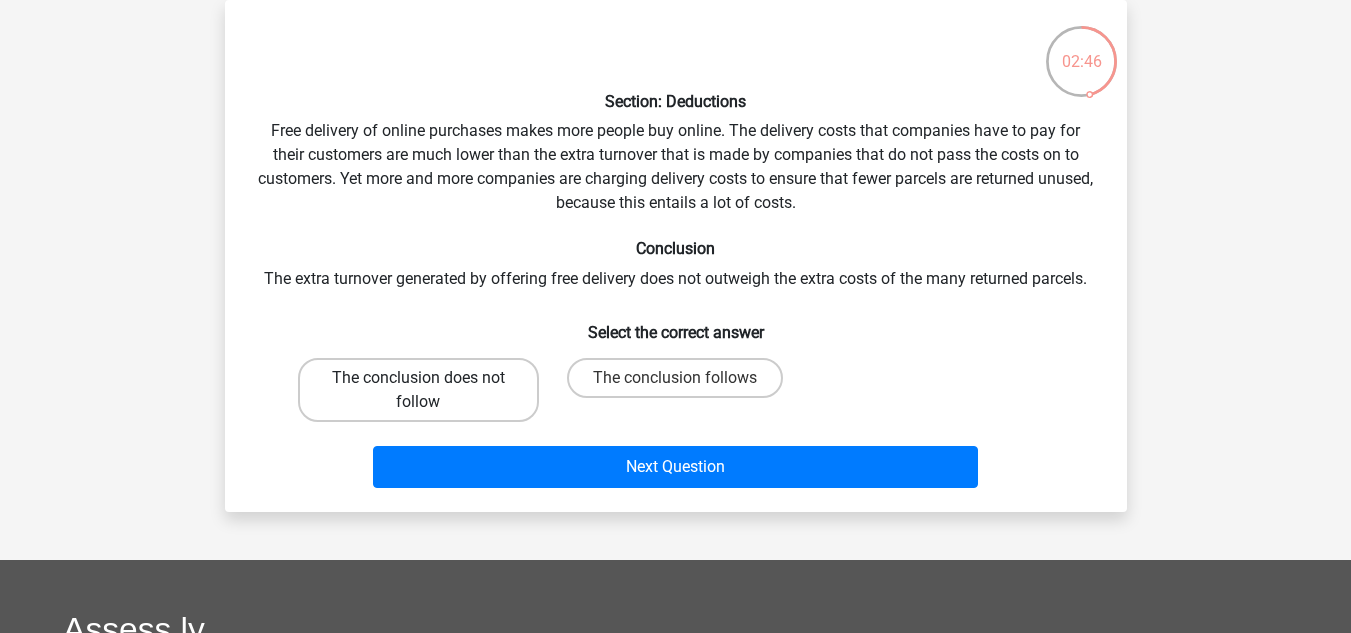 click on "The conclusion does not follow" at bounding box center (418, 390) 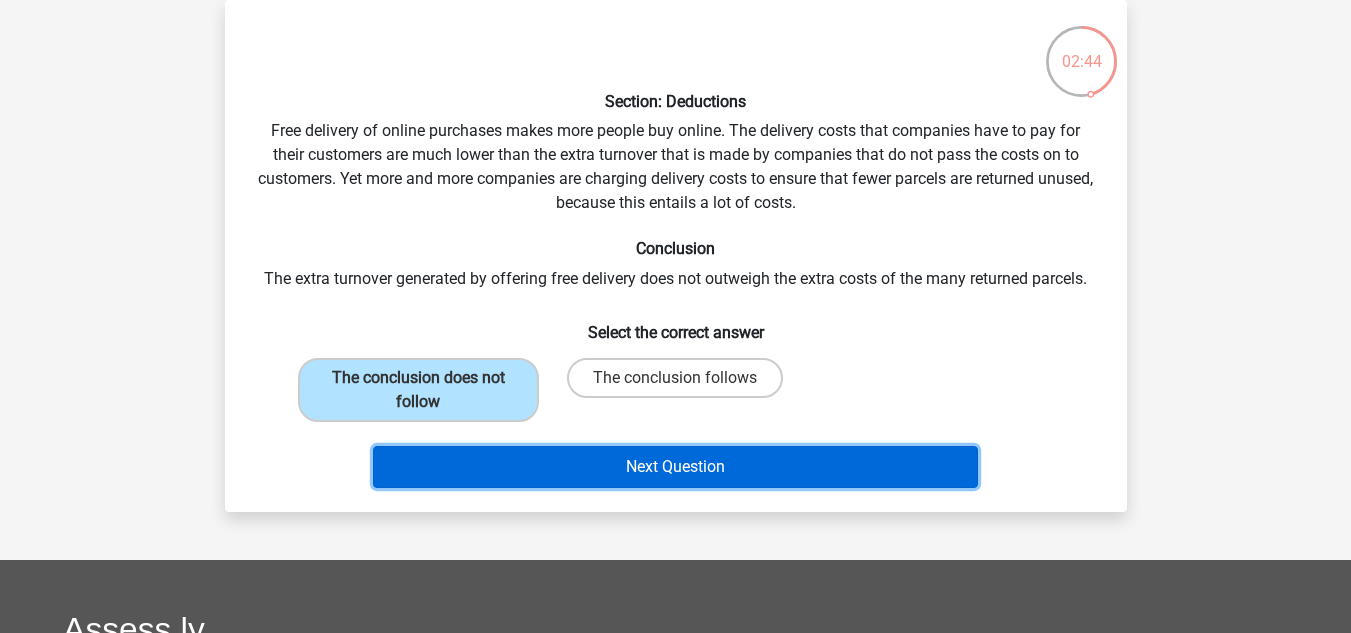 click on "Next Question" at bounding box center [675, 467] 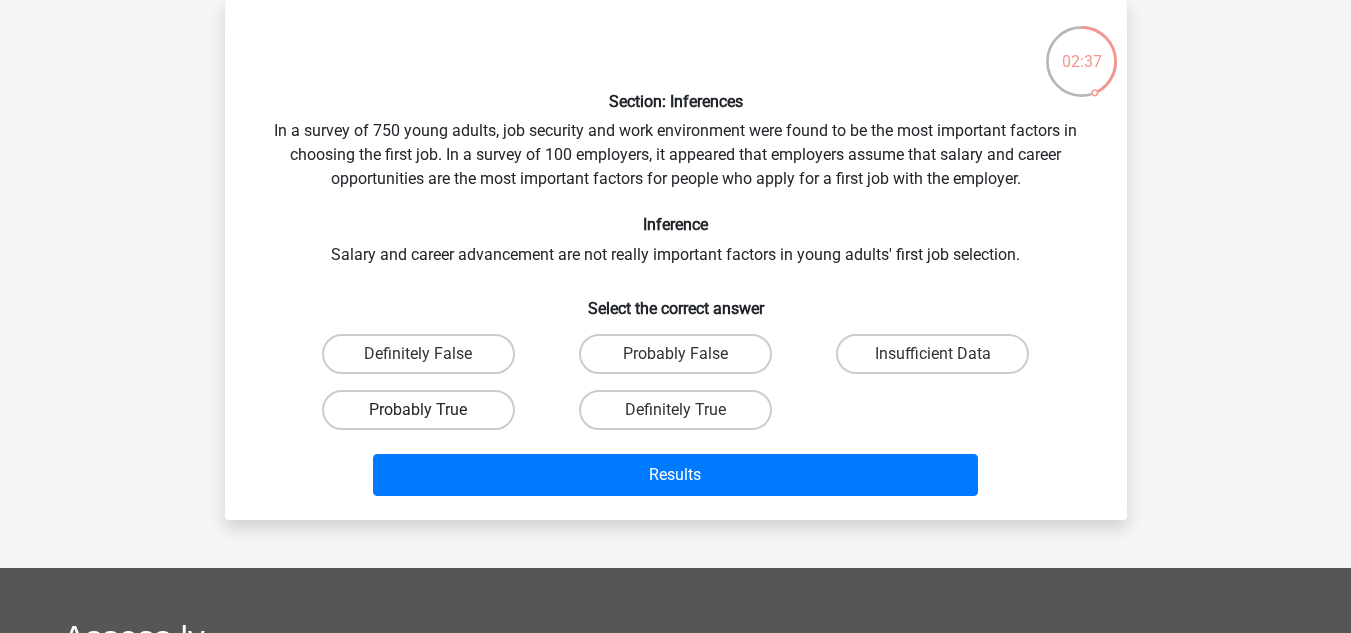 click on "Probably True" at bounding box center [418, 410] 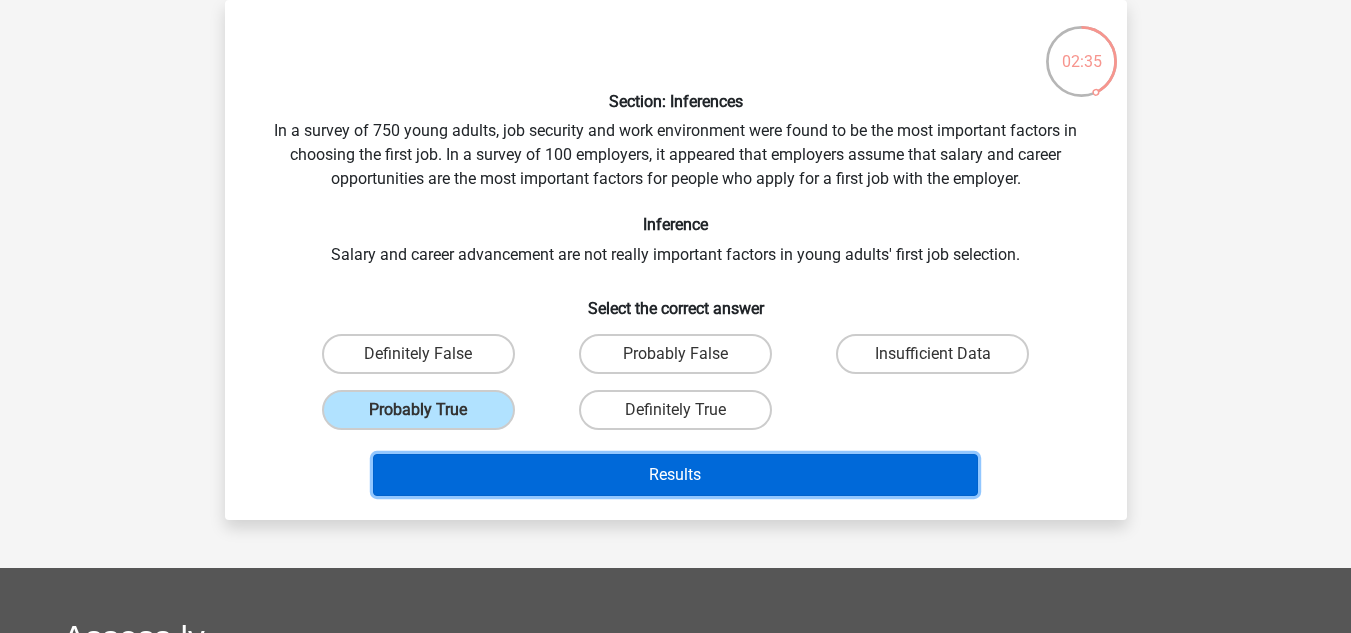 click on "Results" at bounding box center (675, 475) 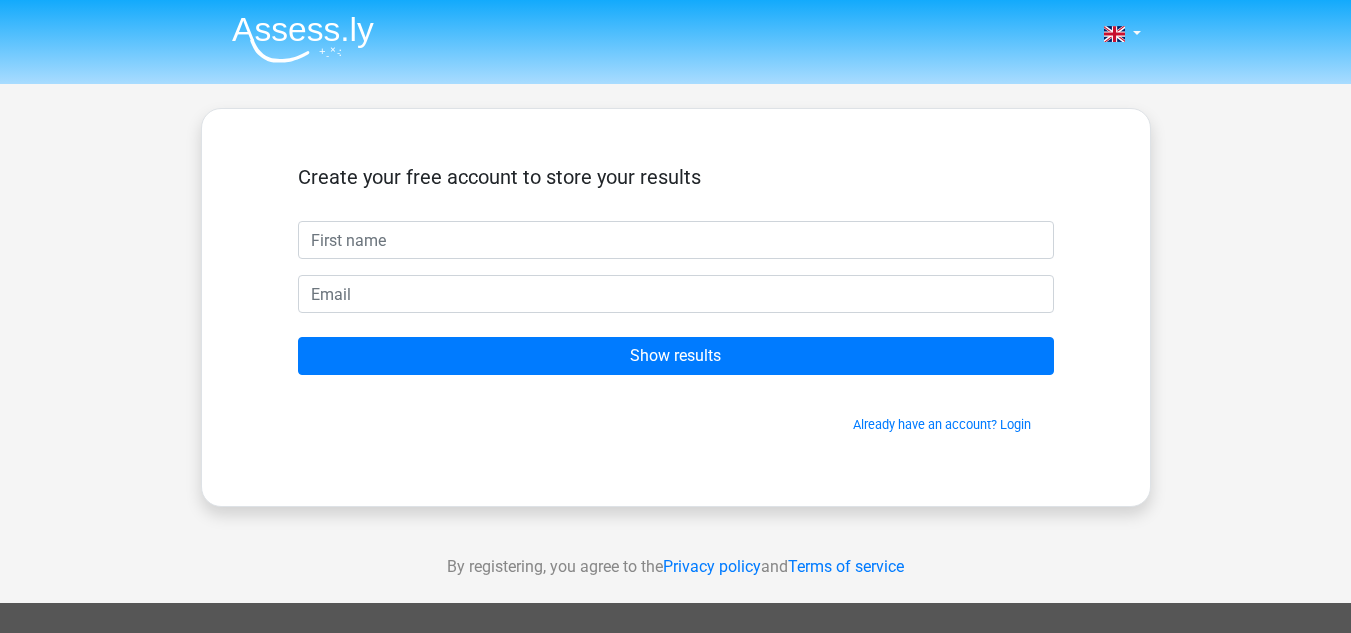 scroll, scrollTop: 0, scrollLeft: 0, axis: both 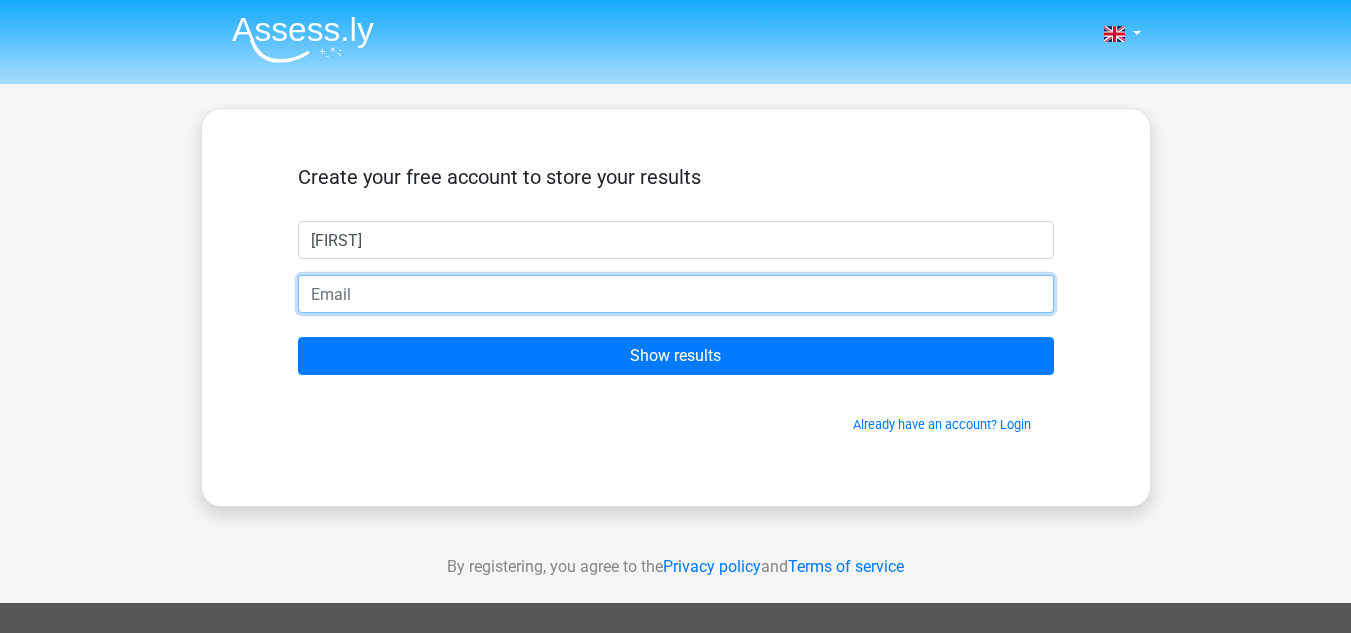 click at bounding box center (676, 294) 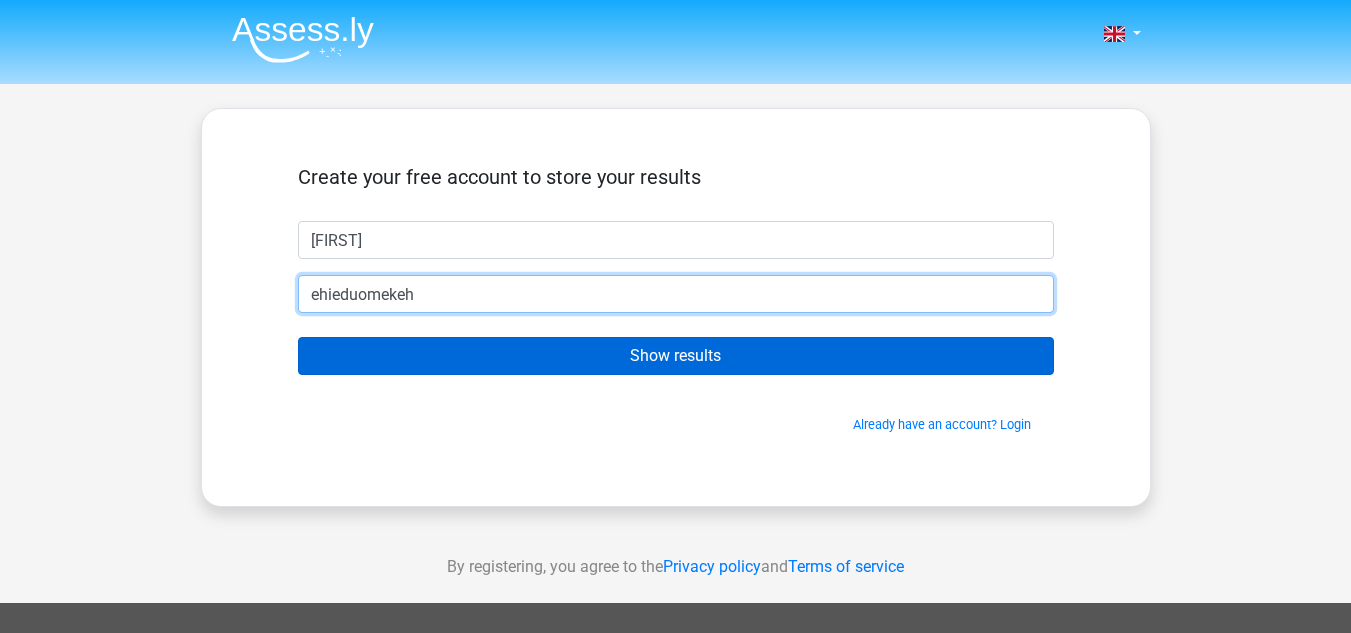 type on "[EMAIL]@gmail.com" 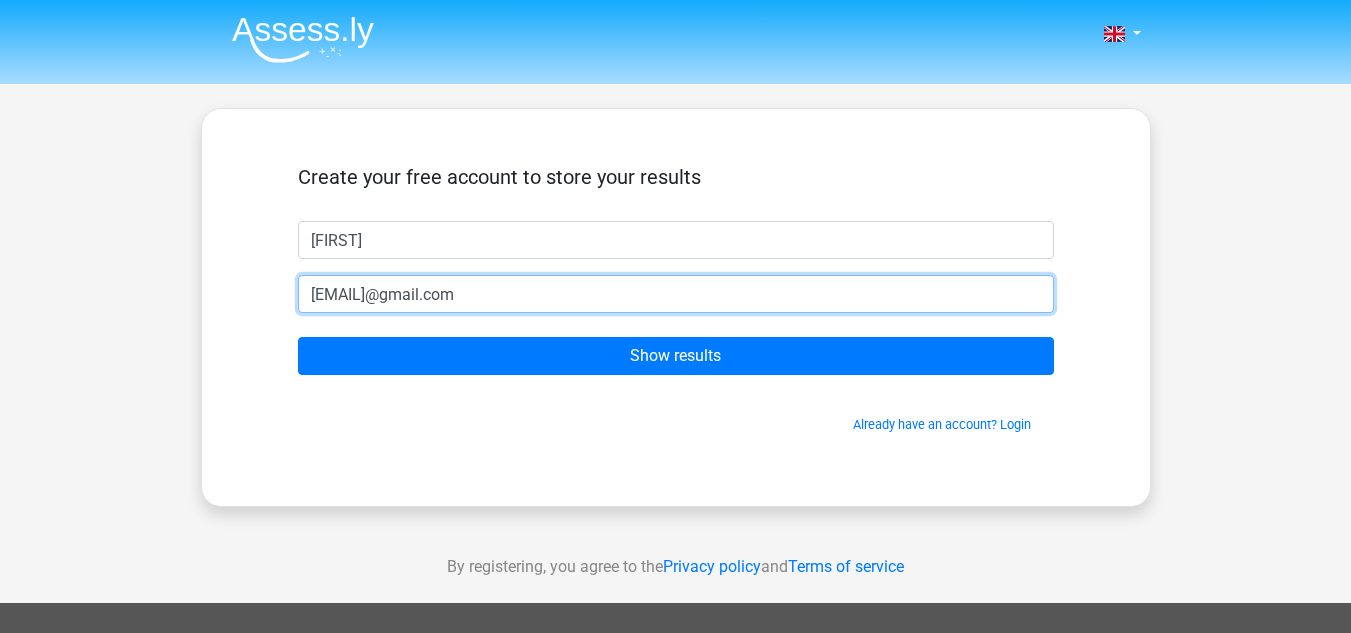 click on "[EMAIL]@gmail.com" at bounding box center [676, 294] 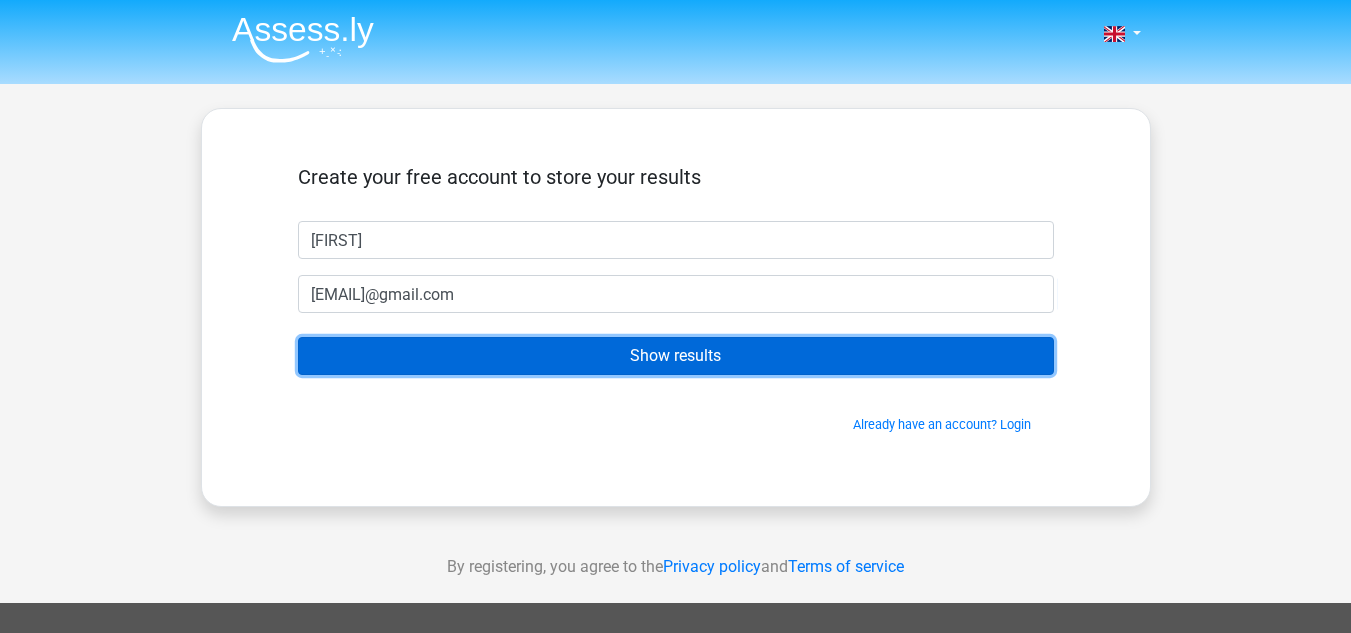 click on "Show results" at bounding box center [676, 356] 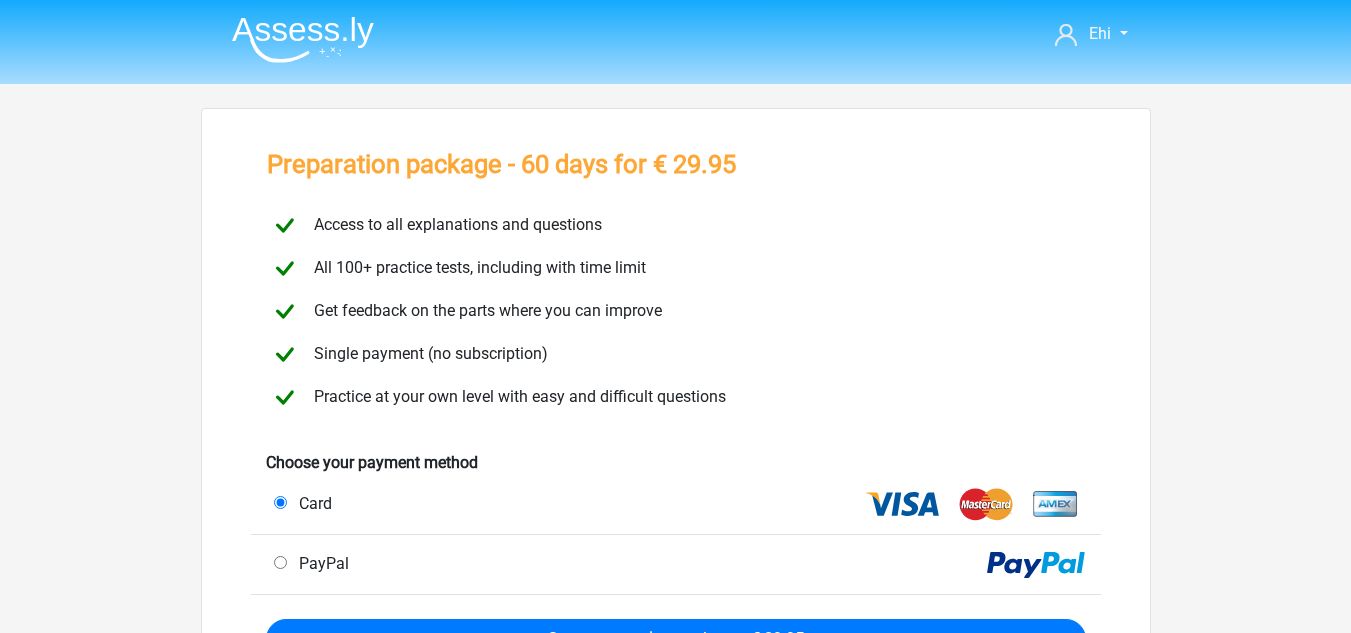 scroll, scrollTop: 0, scrollLeft: 0, axis: both 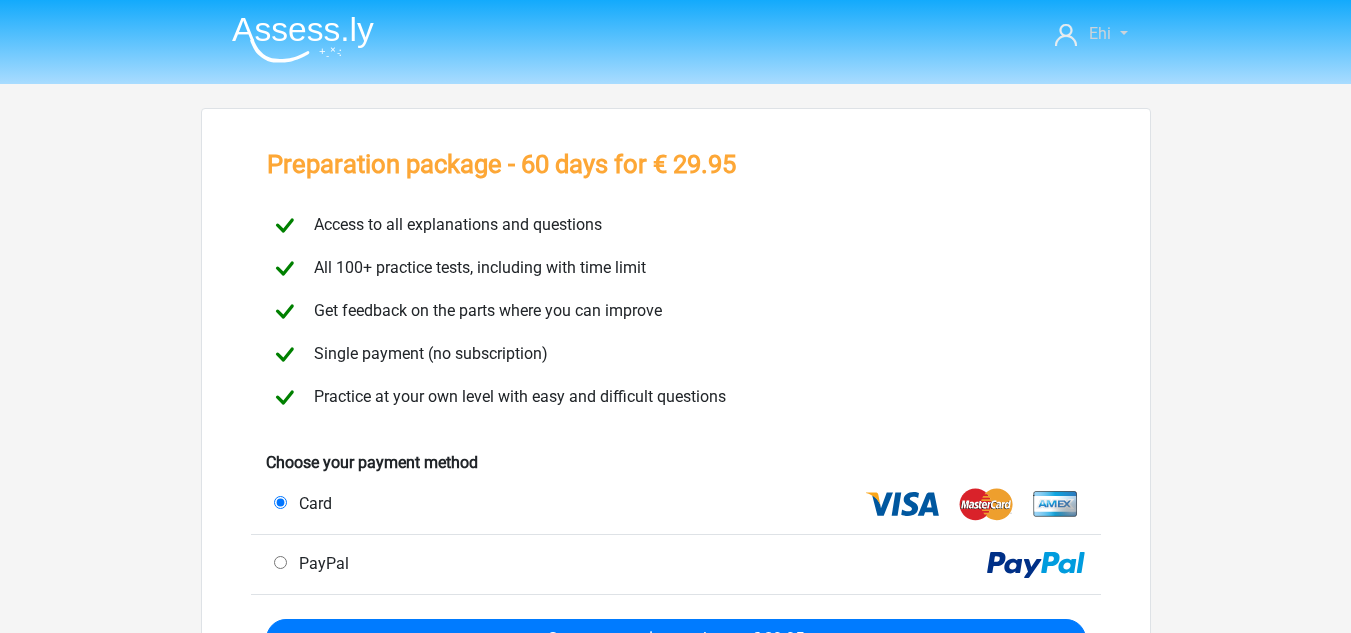 click on "Ehi" at bounding box center [1091, 34] 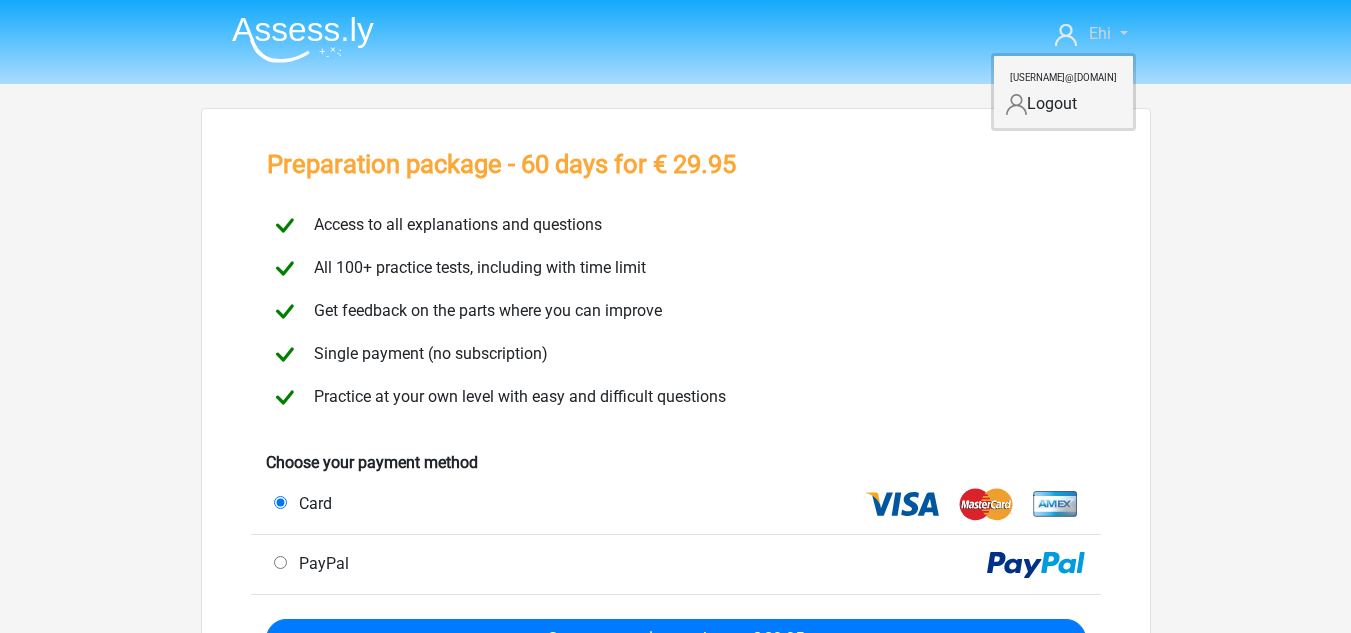 click 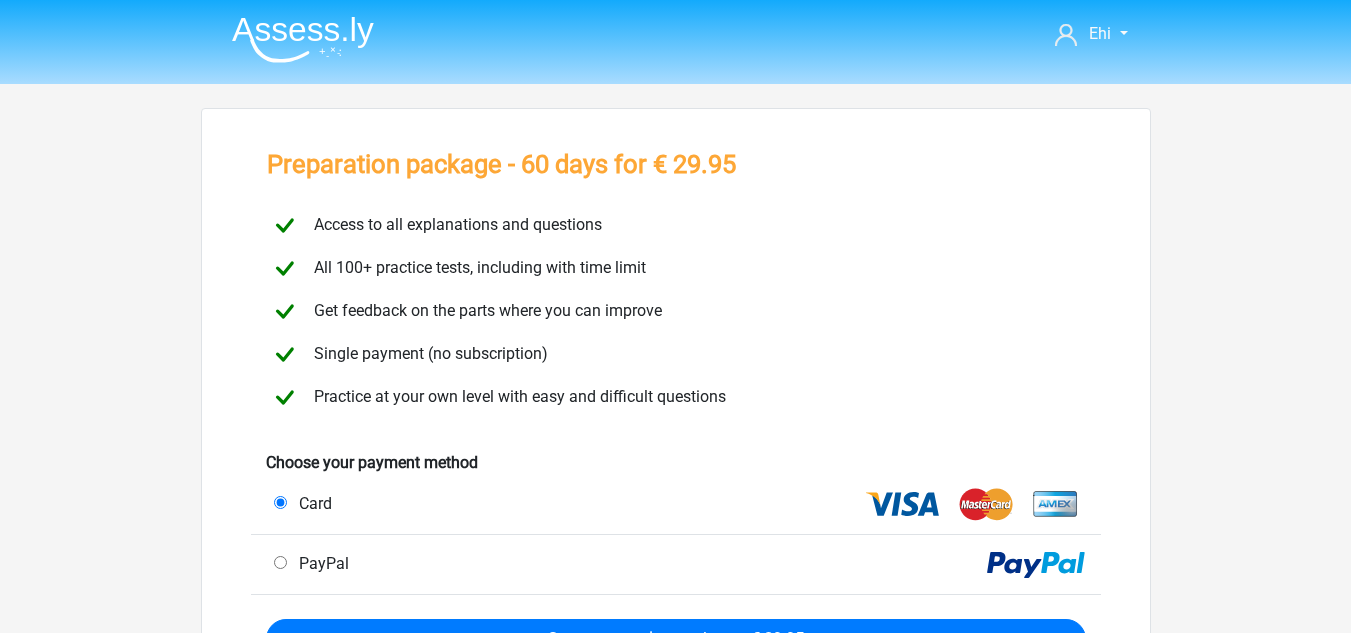 click at bounding box center (303, 39) 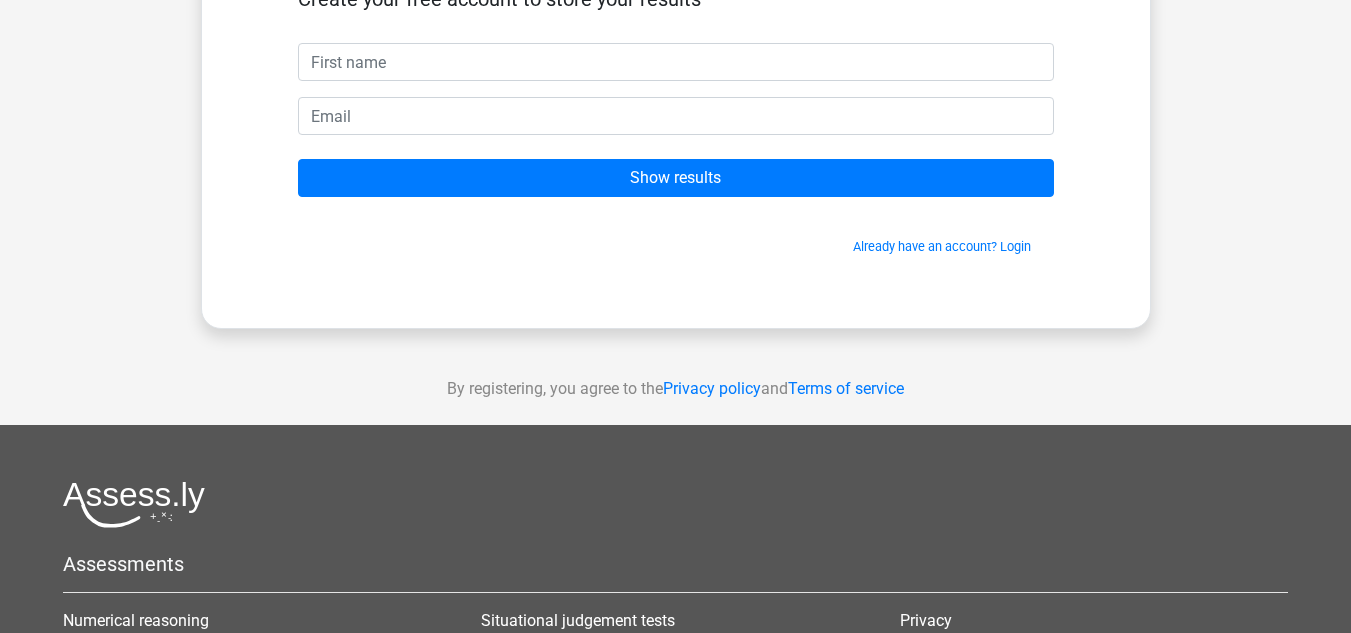scroll, scrollTop: 332, scrollLeft: 0, axis: vertical 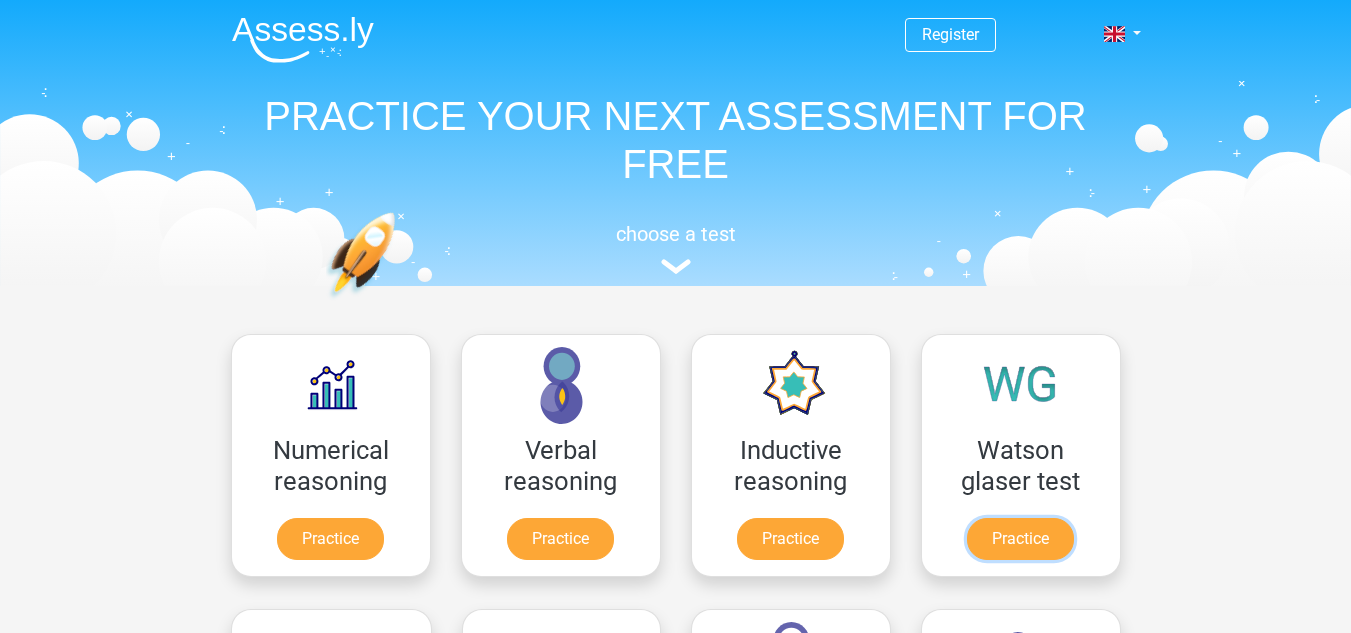 click on "Practice" at bounding box center [1020, 539] 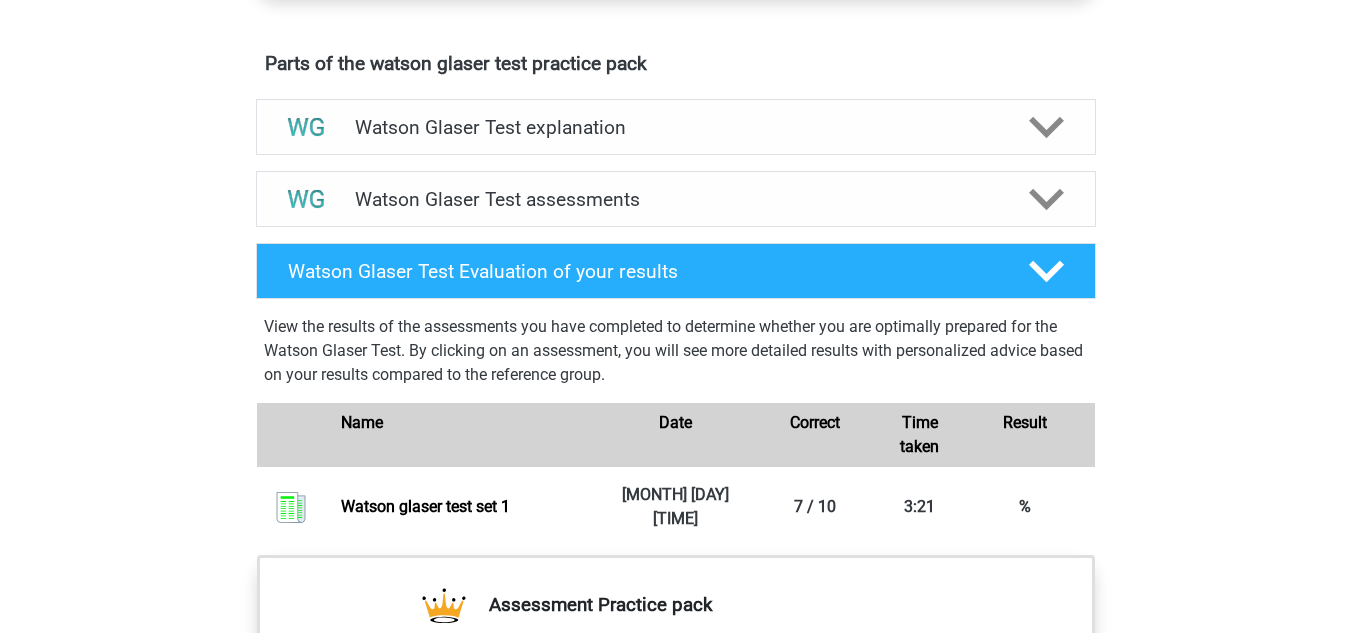 scroll, scrollTop: 1078, scrollLeft: 0, axis: vertical 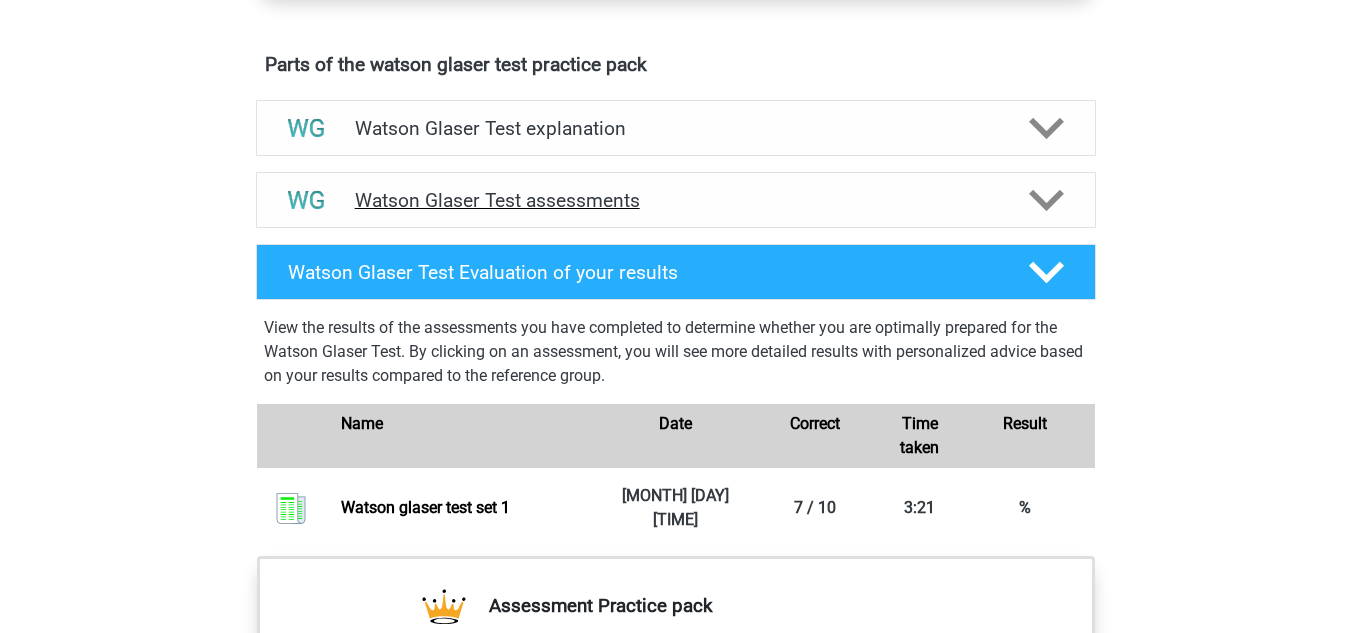 click on "Watson Glaser Test assessments" at bounding box center [676, 200] 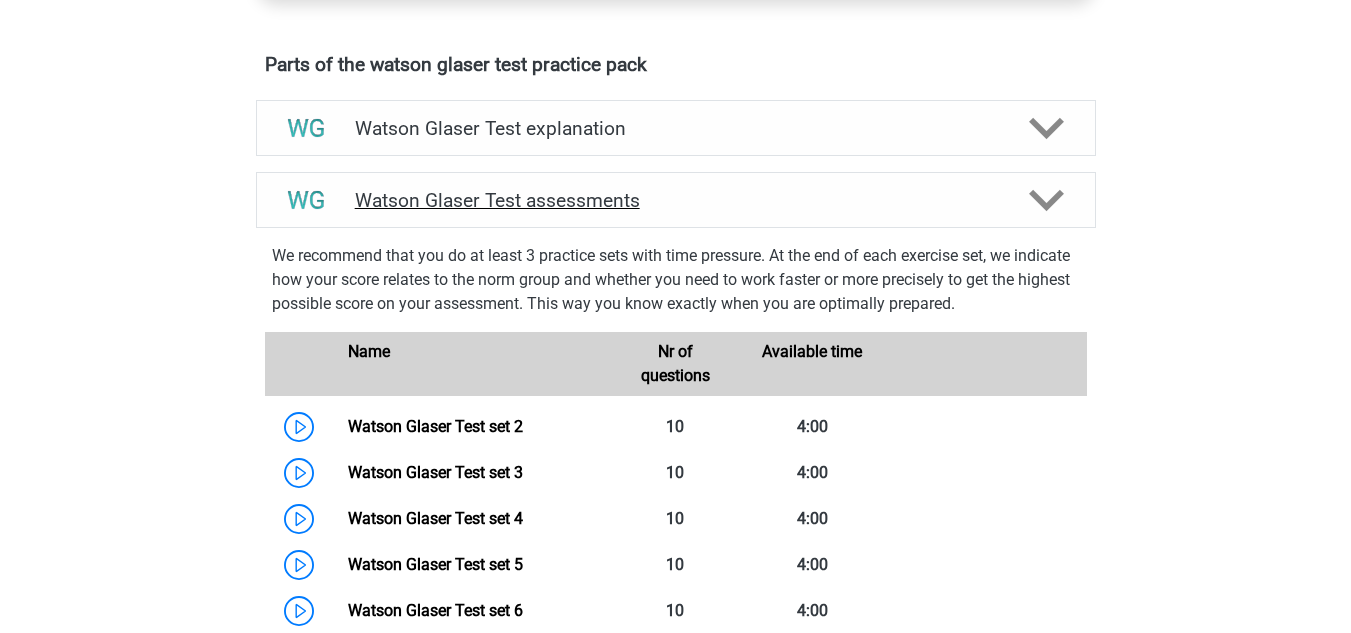 click on "Watson Glaser Test assessments" at bounding box center (676, 200) 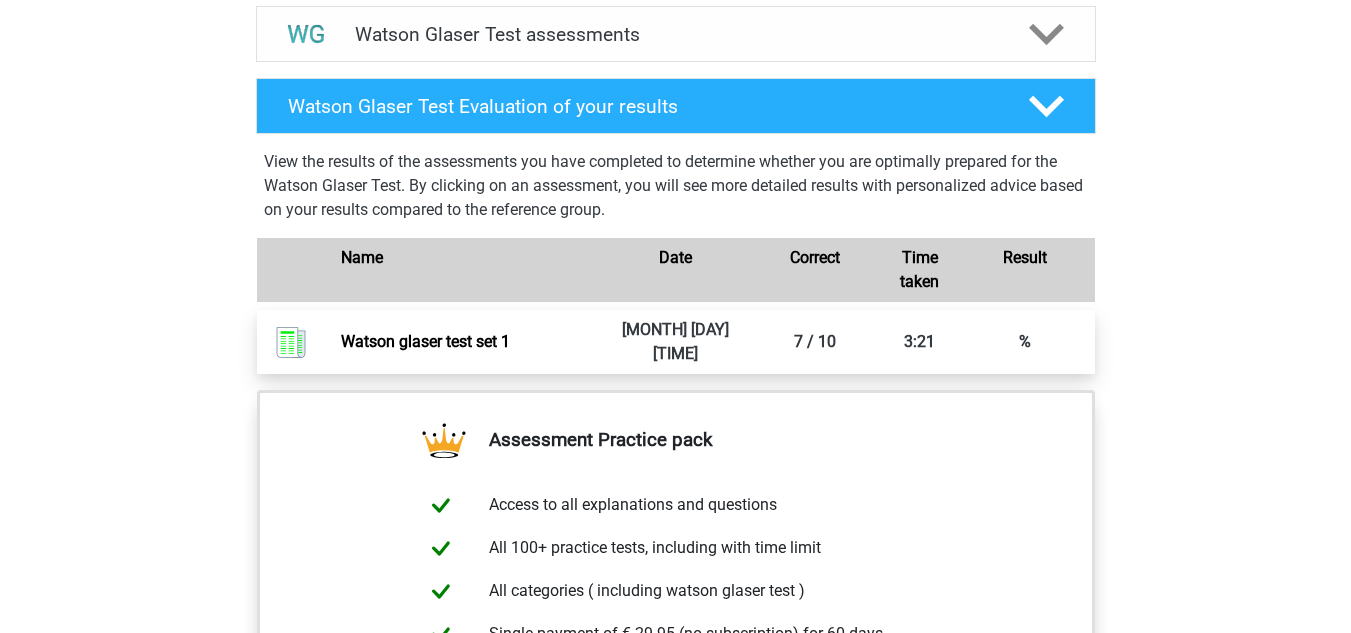 scroll, scrollTop: 1243, scrollLeft: 0, axis: vertical 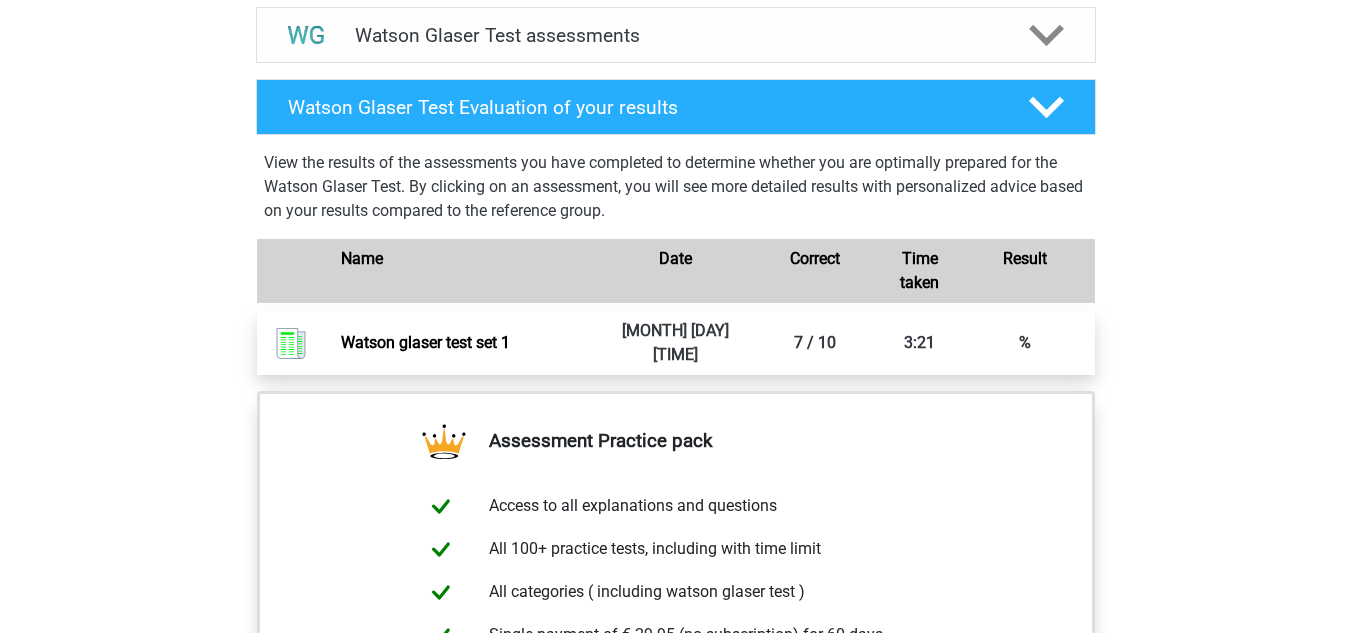 click on "Watson glaser test set 1" at bounding box center [425, 342] 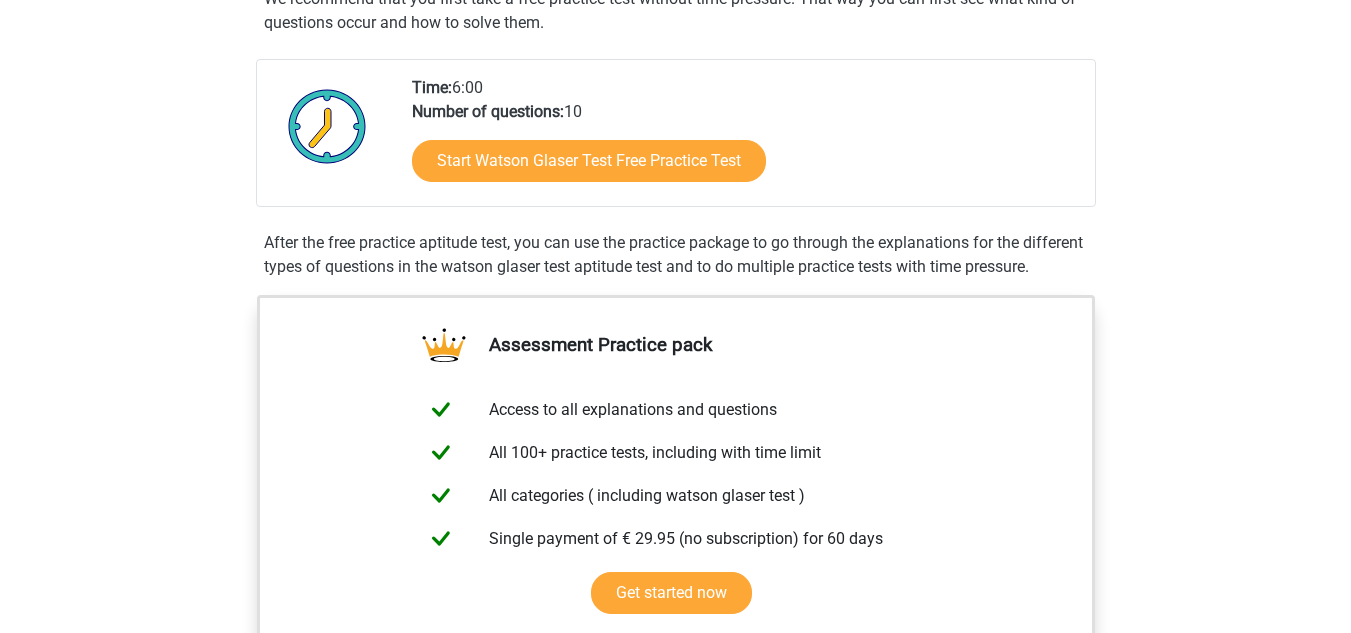scroll, scrollTop: 405, scrollLeft: 0, axis: vertical 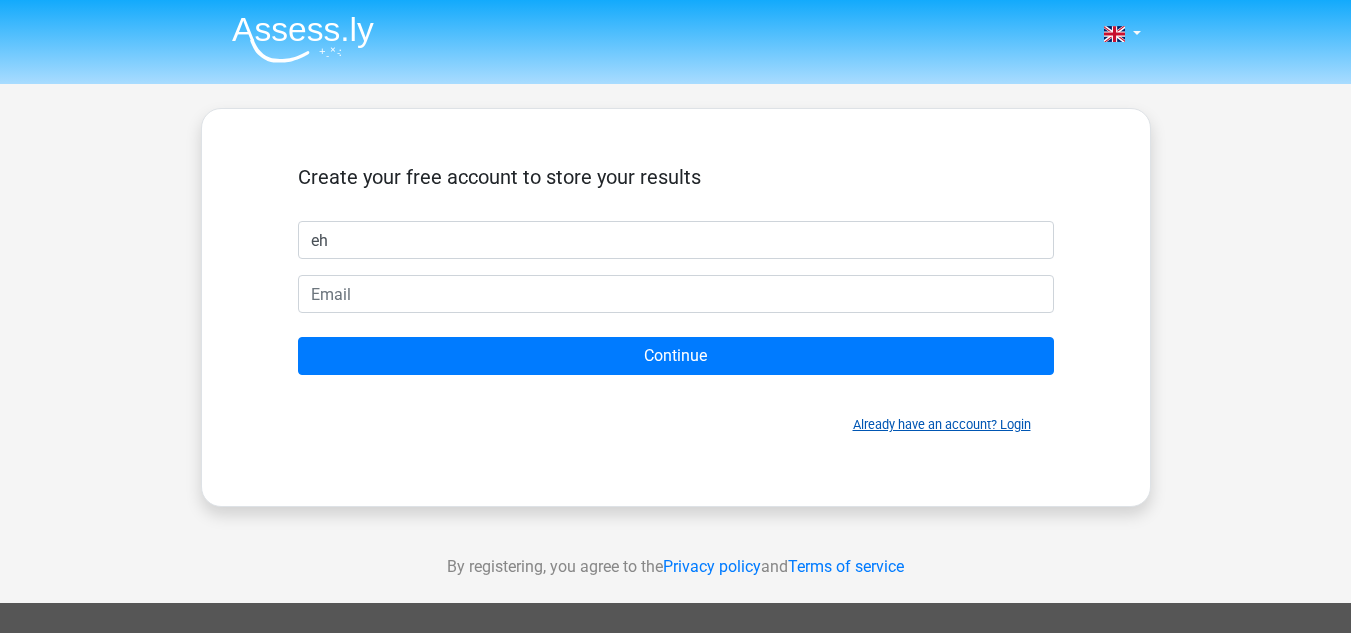 type on "eh" 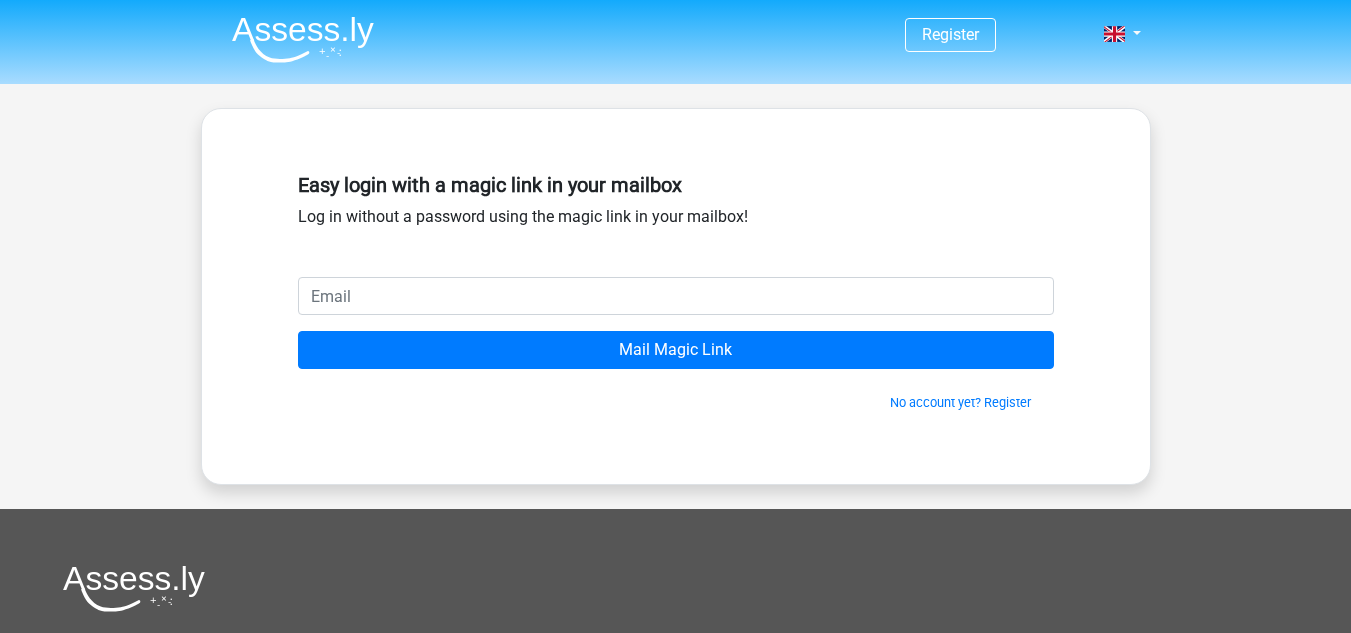 scroll, scrollTop: 0, scrollLeft: 0, axis: both 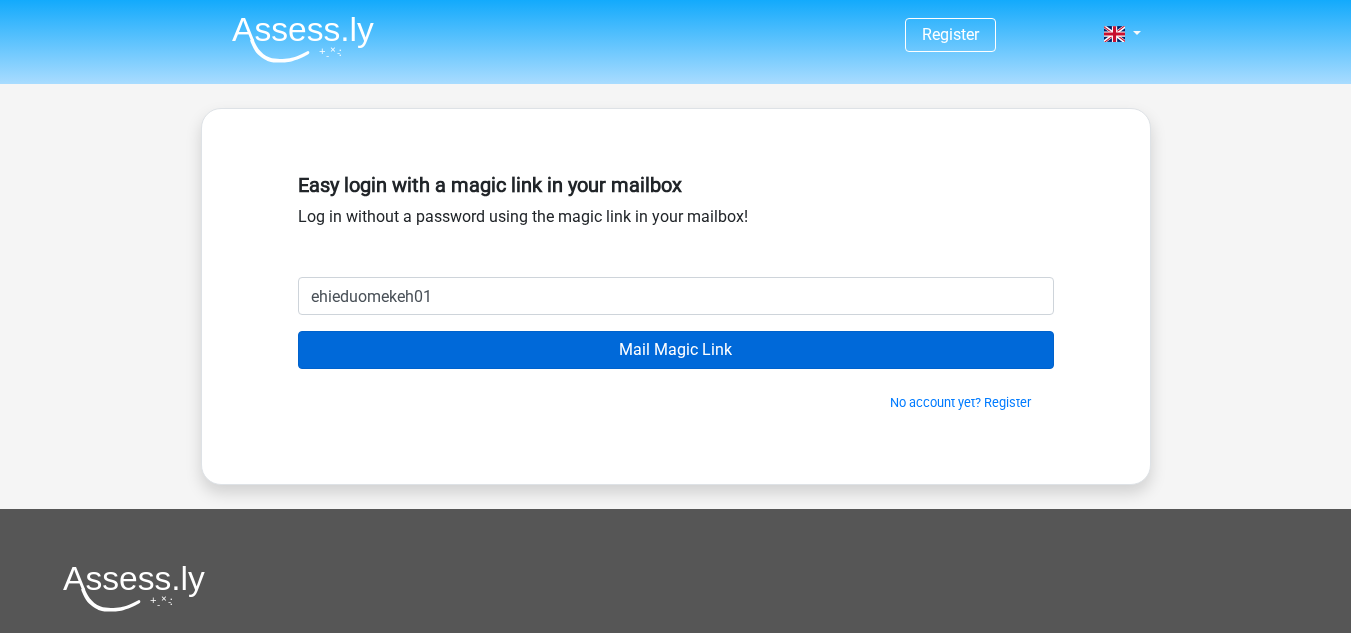 type on "ehieduomekeh01@example.com" 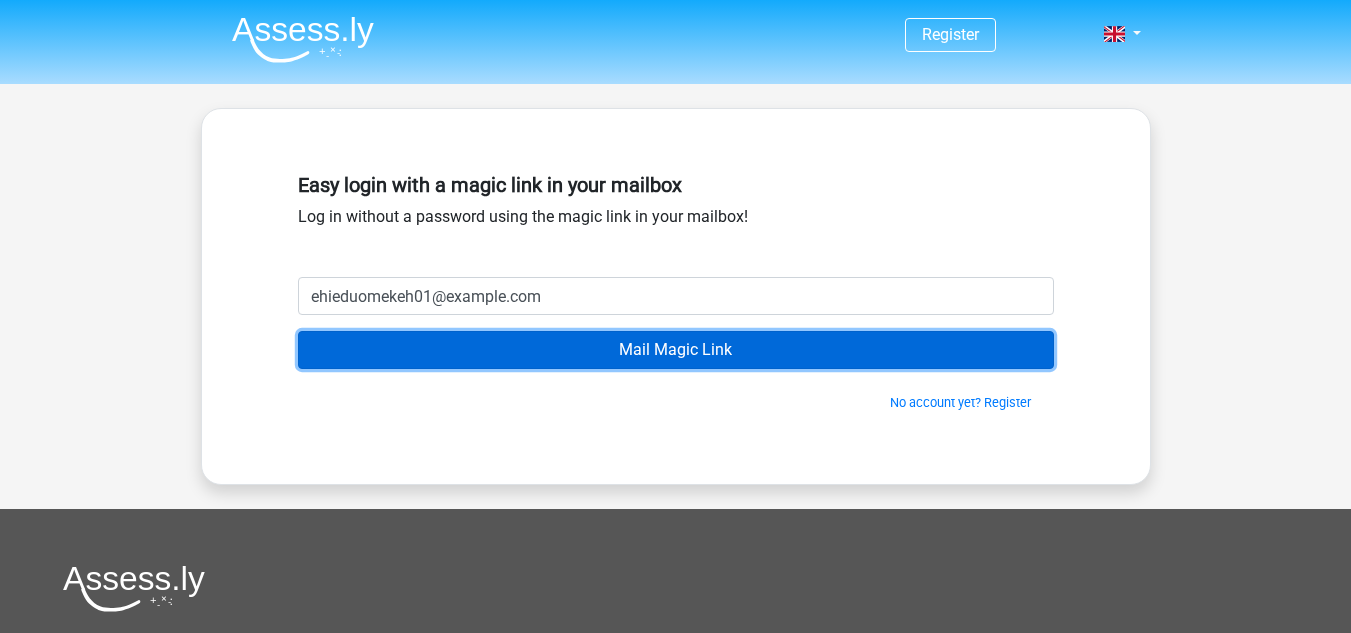 click on "Mail Magic Link" at bounding box center [676, 350] 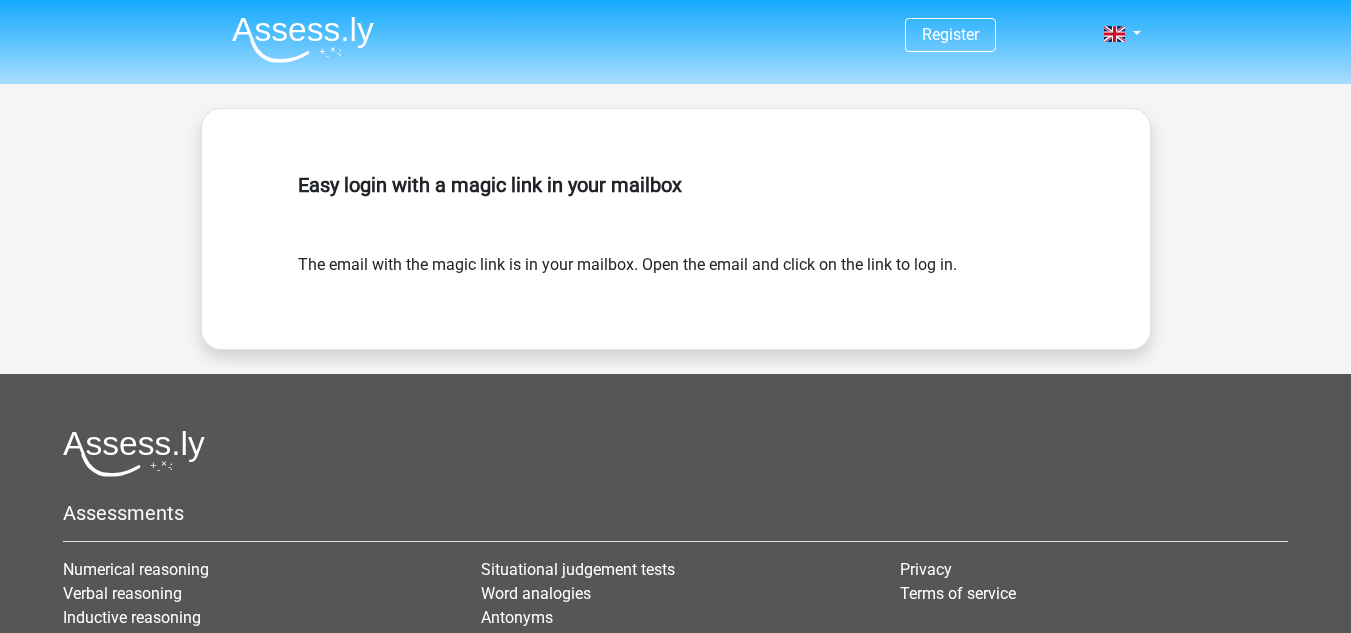 scroll, scrollTop: 0, scrollLeft: 0, axis: both 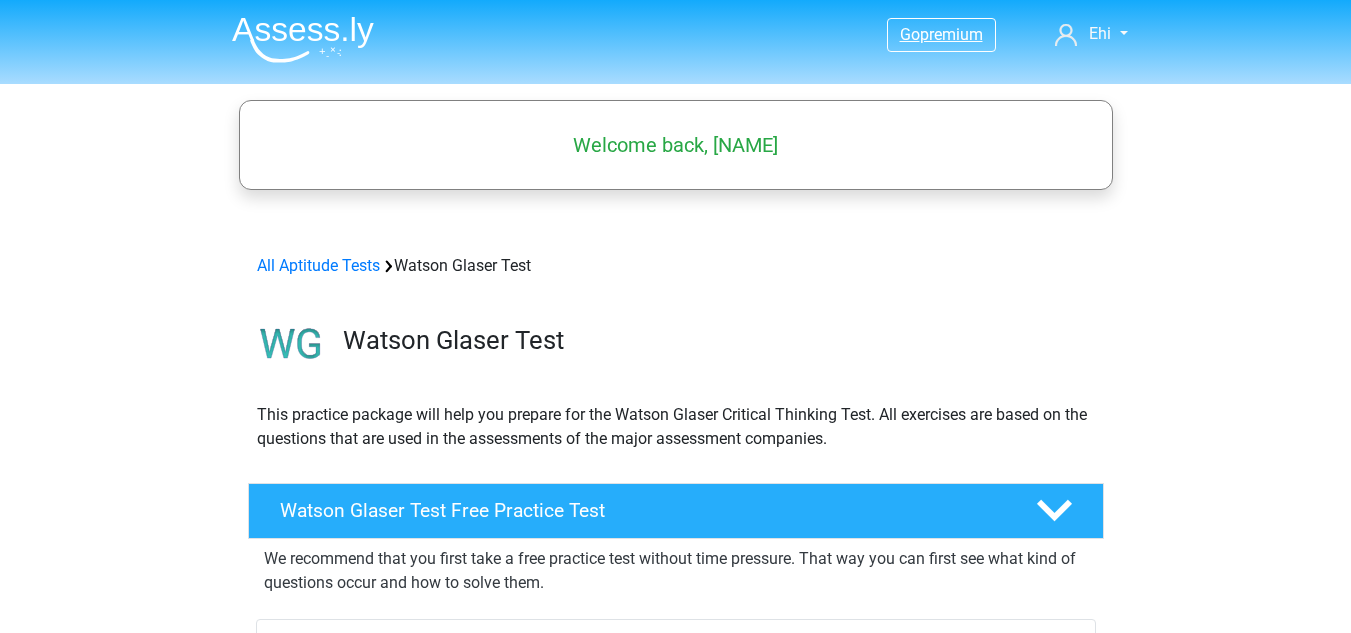 click on "premium" at bounding box center (951, 34) 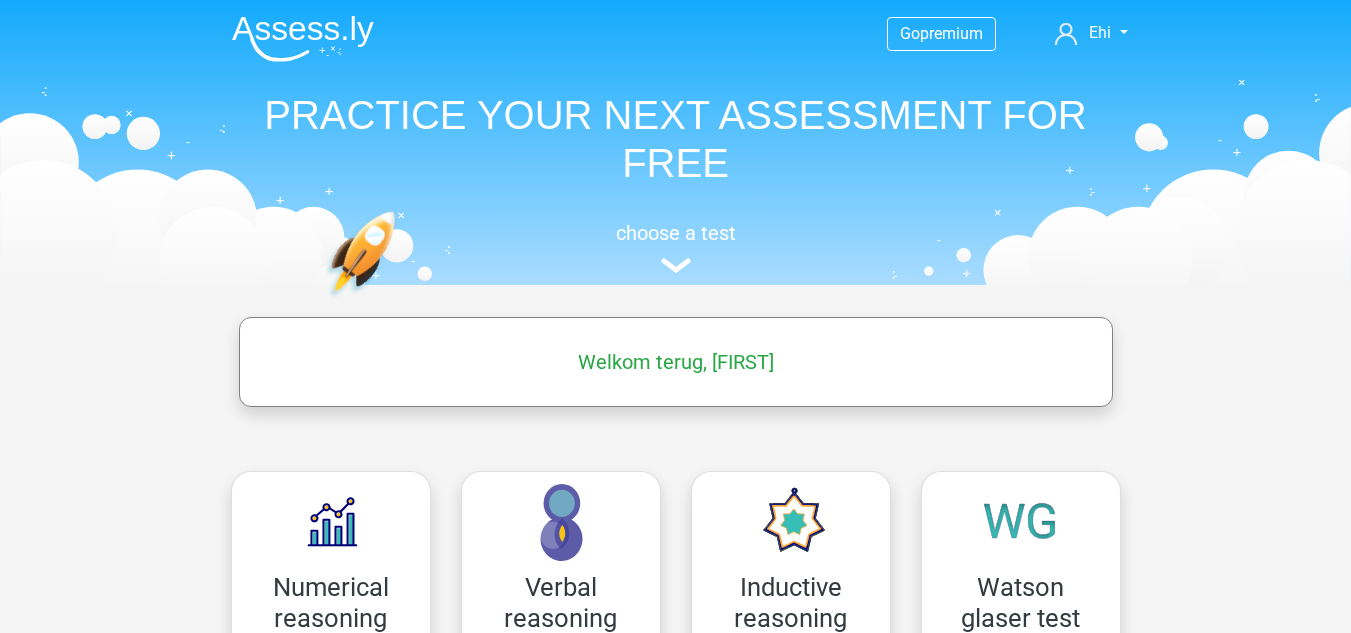 scroll, scrollTop: 0, scrollLeft: 0, axis: both 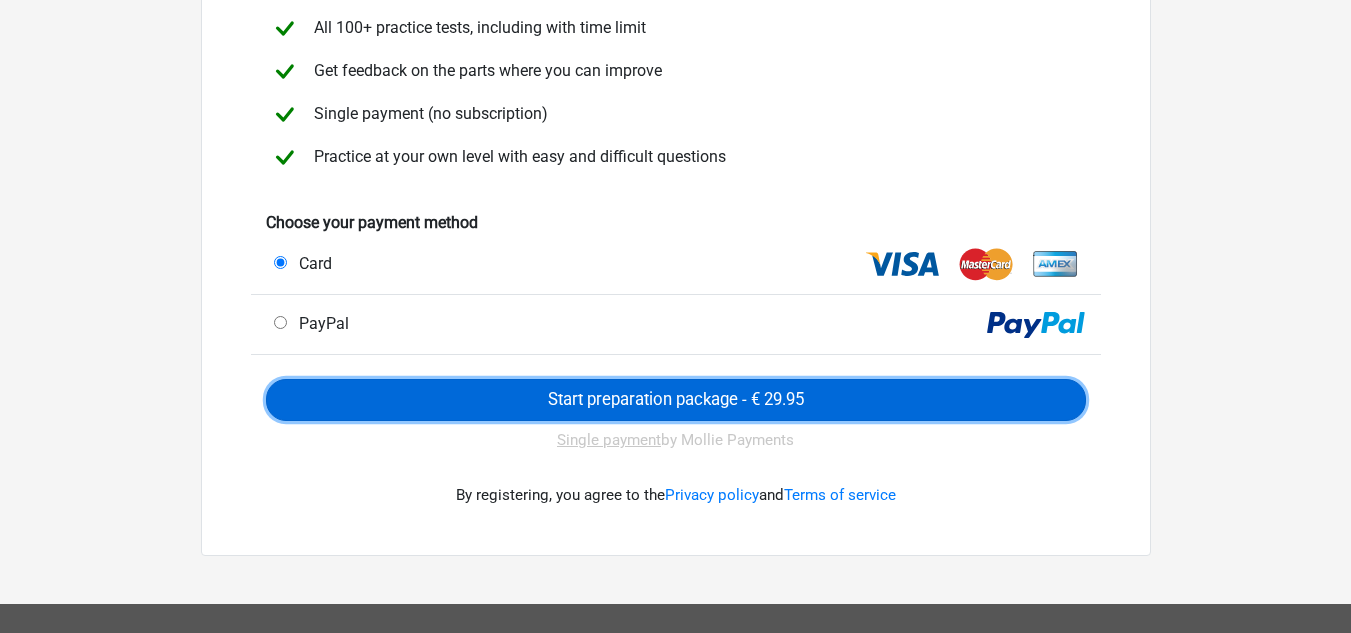 click on "Start preparation package - € 29.95" at bounding box center [676, 400] 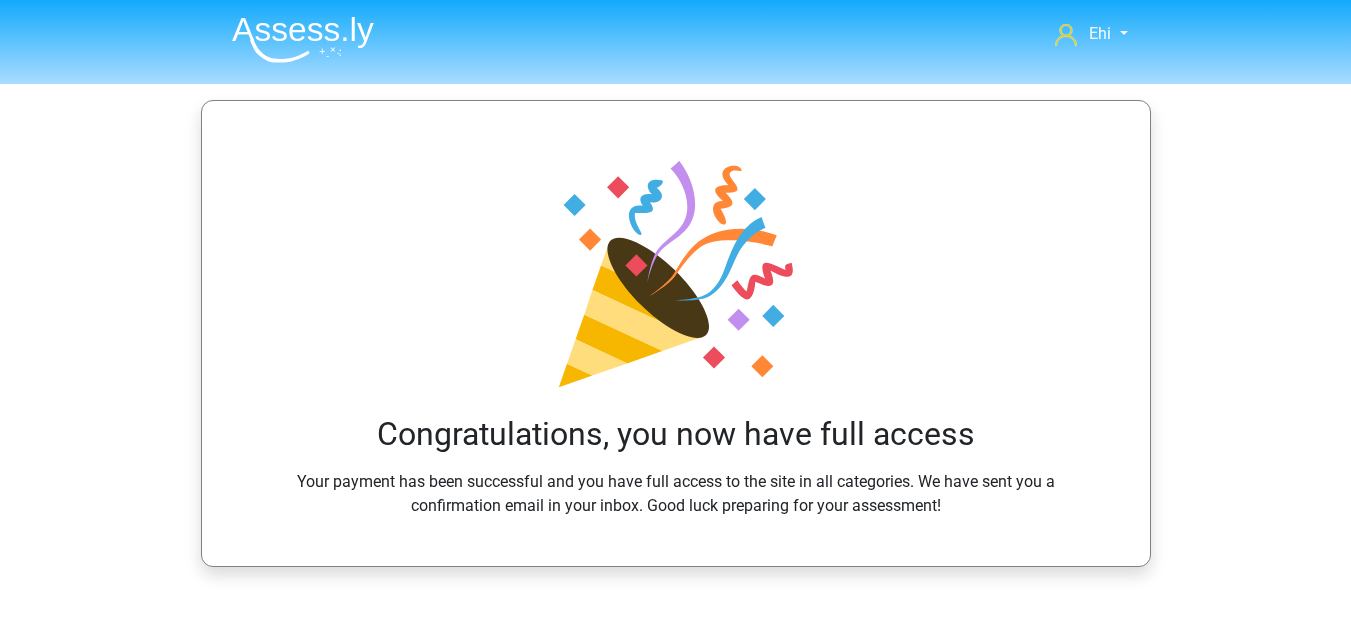 scroll, scrollTop: 0, scrollLeft: 0, axis: both 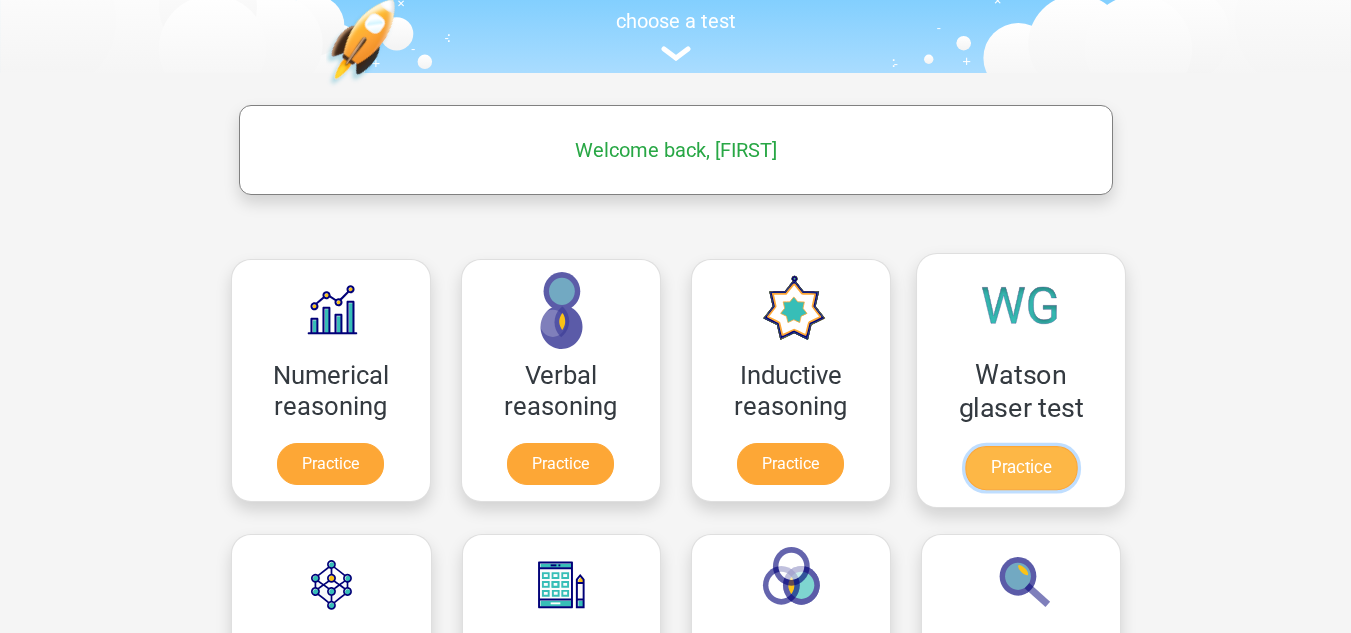 click on "Practice" at bounding box center [1020, 468] 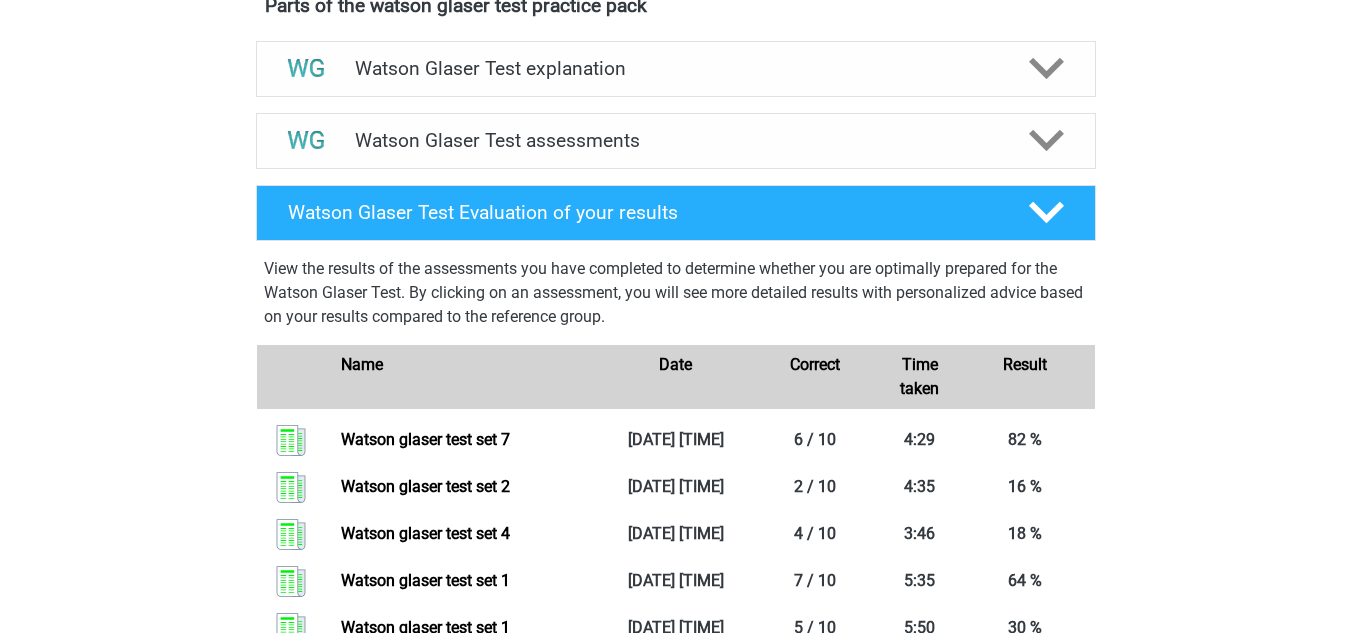 scroll, scrollTop: 714, scrollLeft: 0, axis: vertical 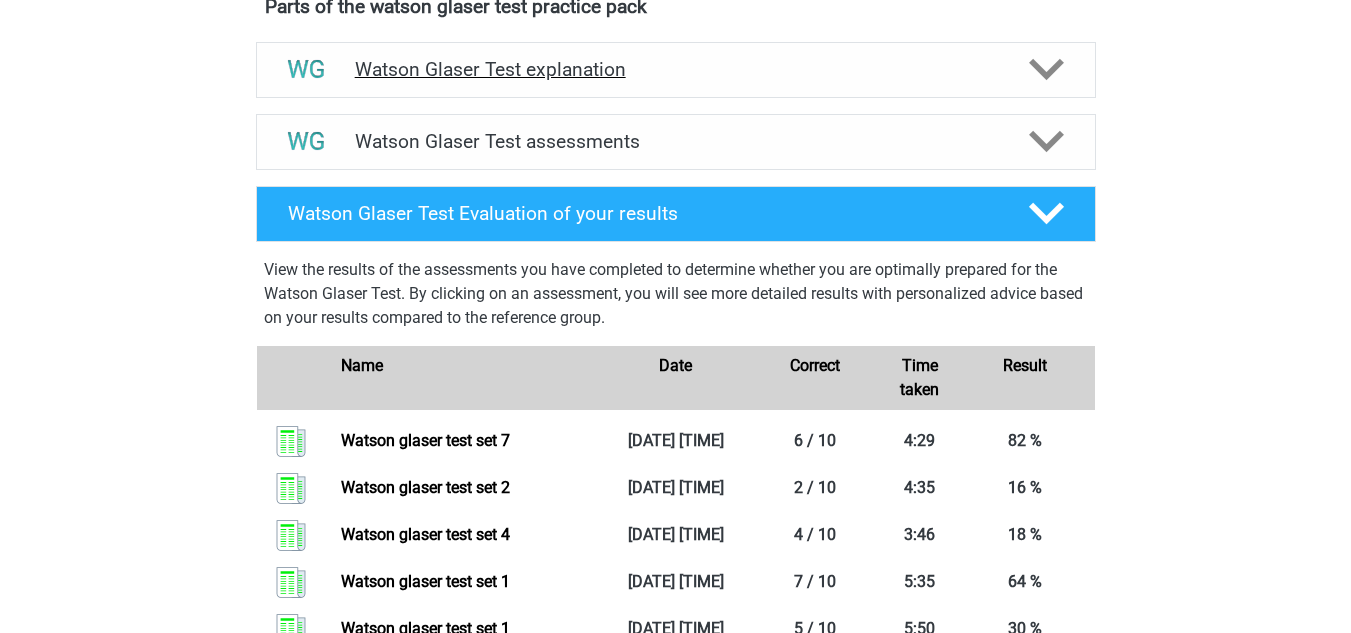 click on "Watson Glaser Test explanation" at bounding box center (676, 69) 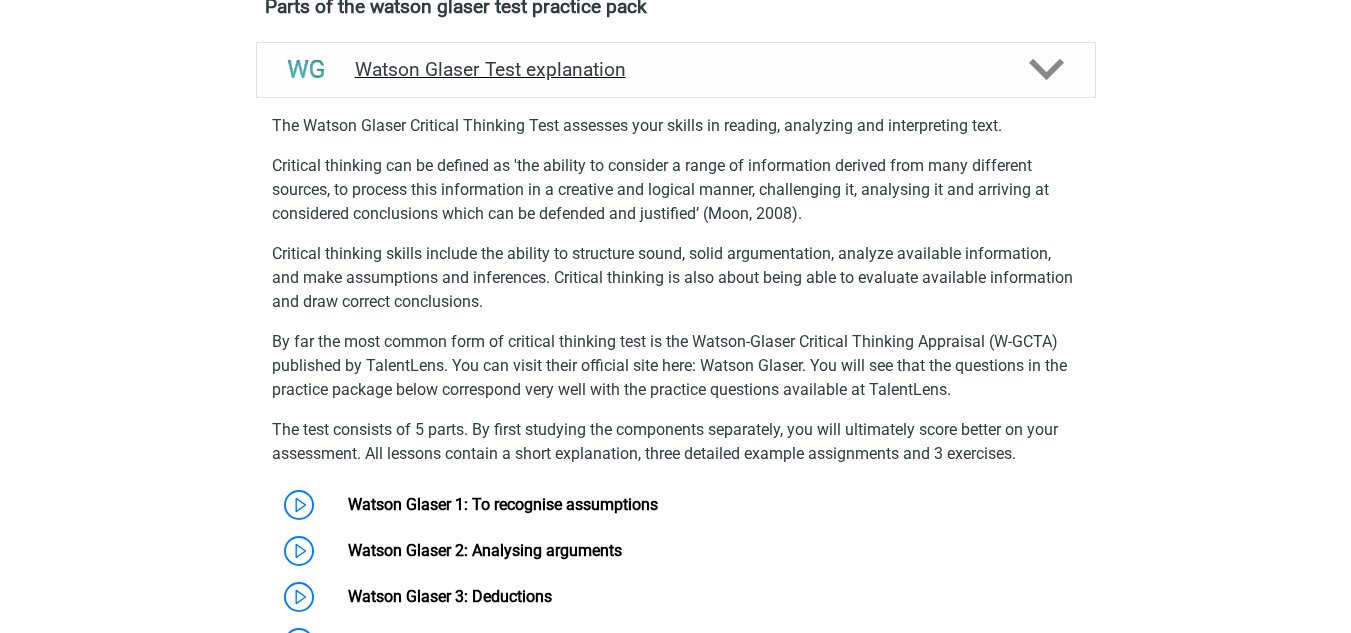 click on "Watson Glaser Test explanation" at bounding box center (676, 69) 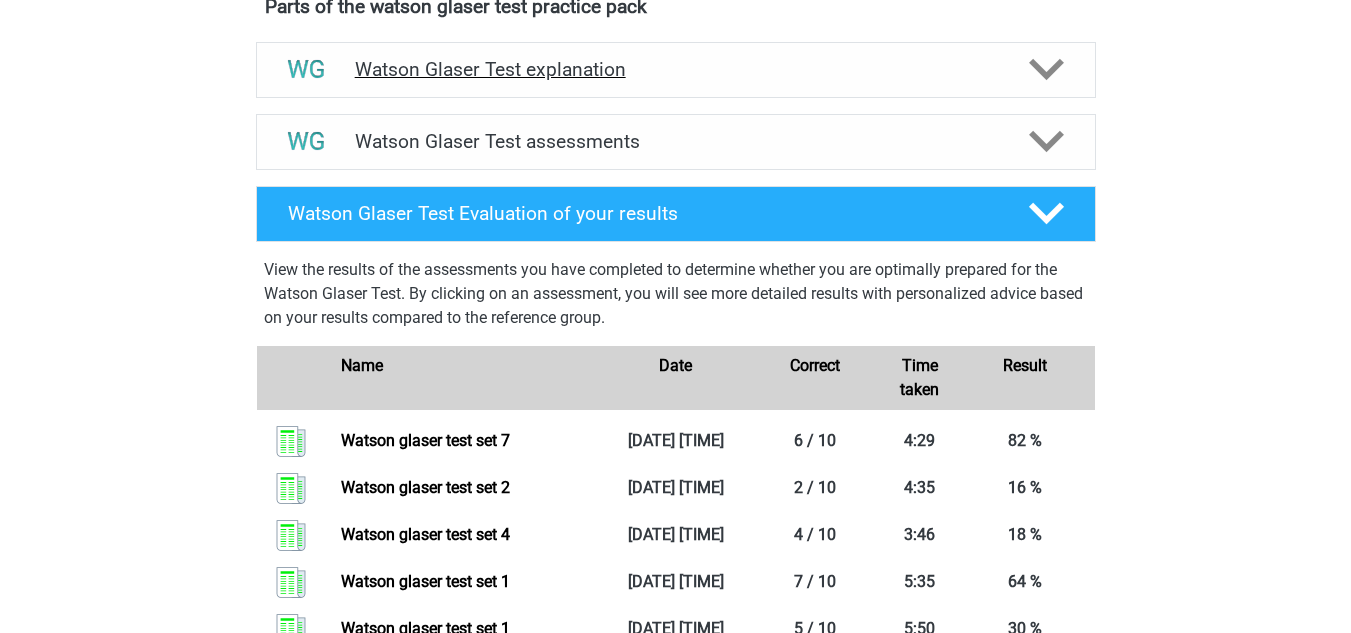 click on "Watson Glaser Test explanation" at bounding box center [676, 69] 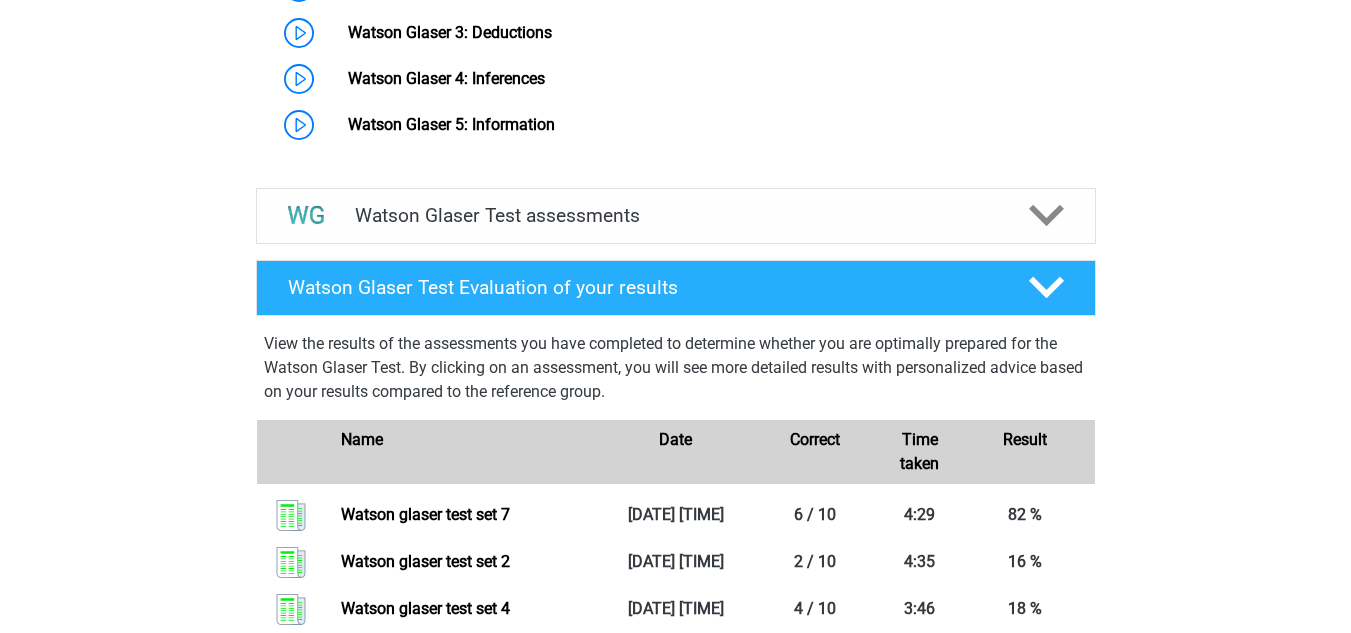 scroll, scrollTop: 1286, scrollLeft: 0, axis: vertical 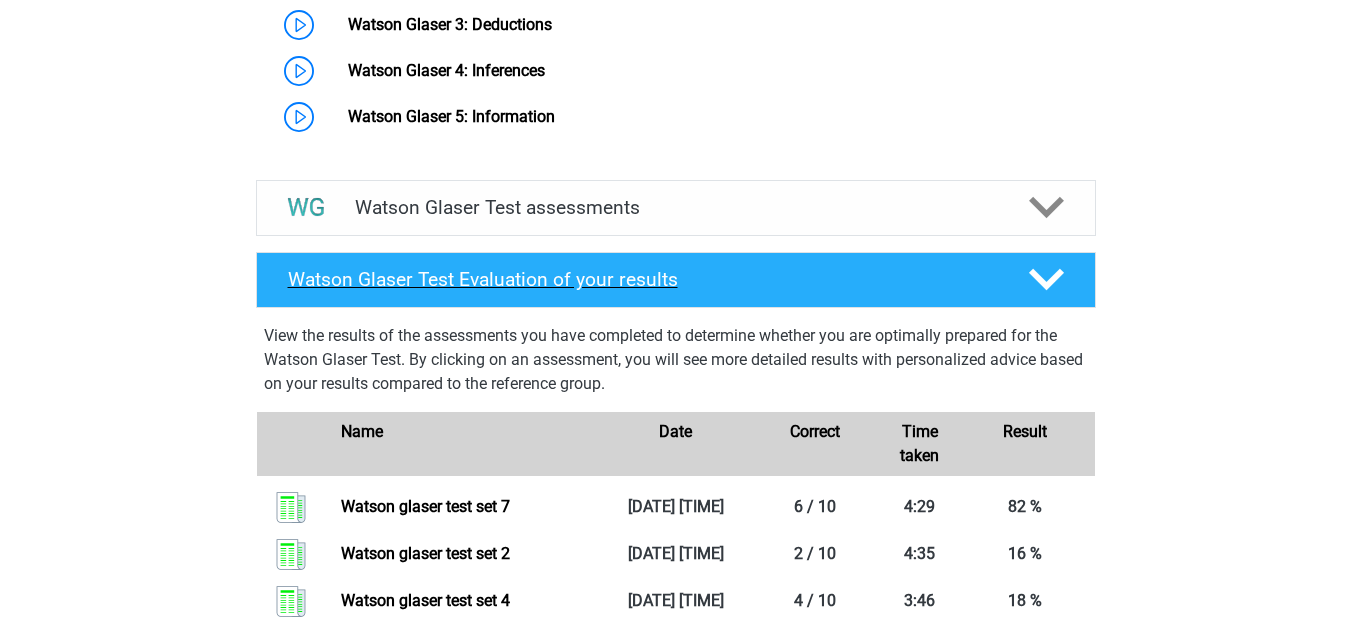 click on "Watson Glaser Test
Evaluation of your results" at bounding box center (642, 279) 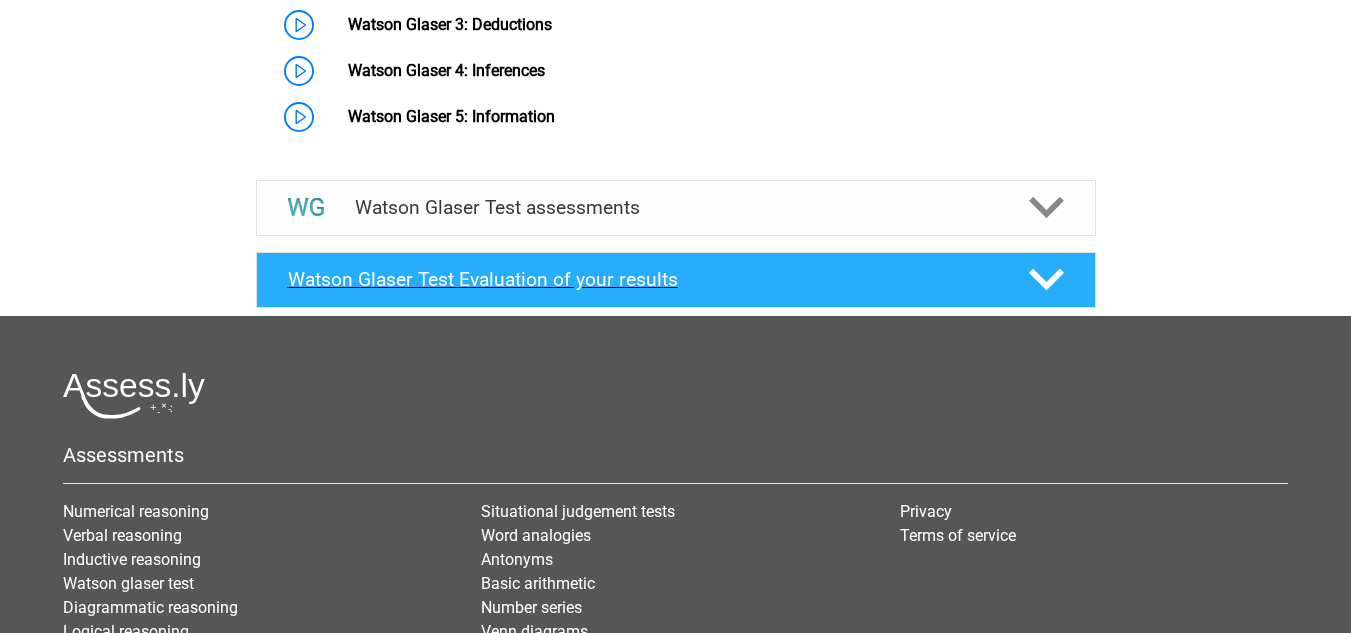 click on "Watson Glaser Test
Evaluation of your results" at bounding box center [642, 279] 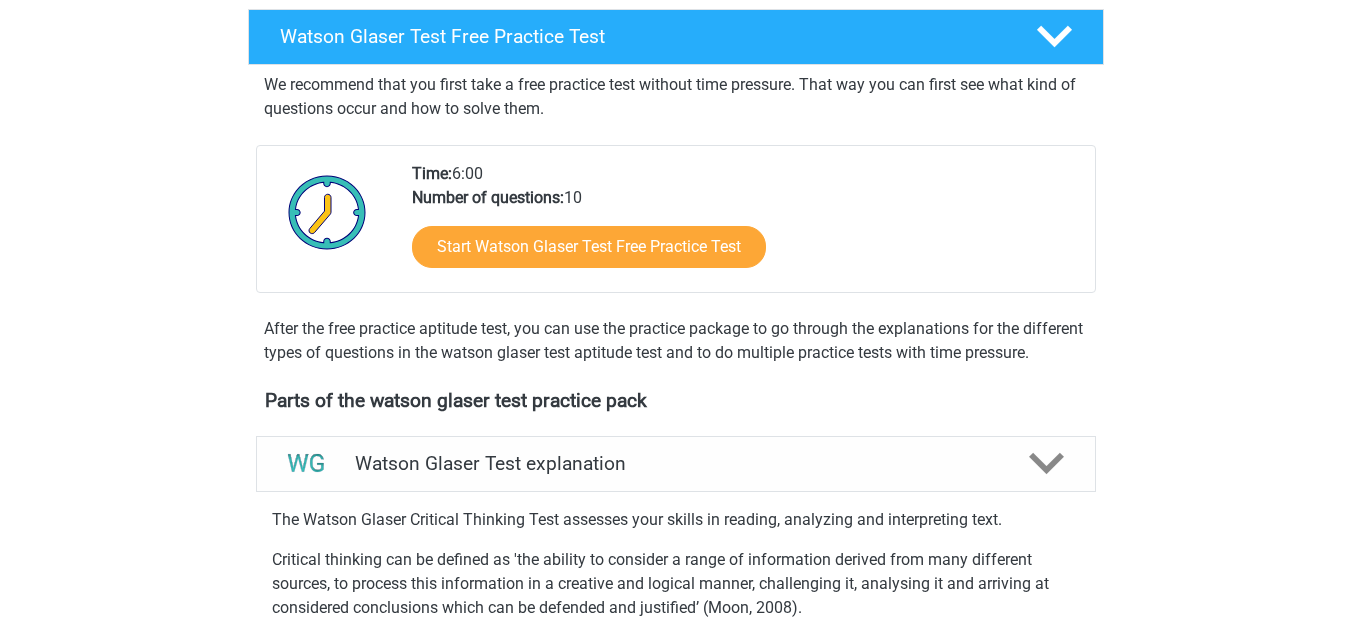 scroll, scrollTop: 266, scrollLeft: 0, axis: vertical 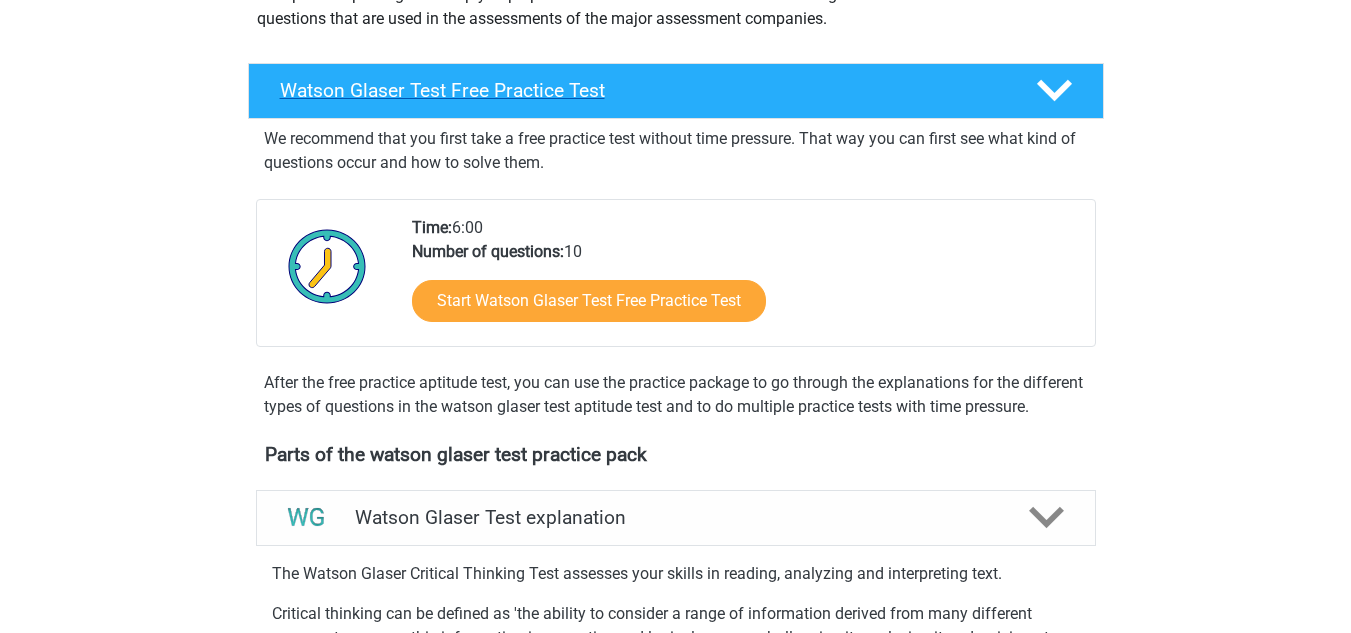 click on "Watson Glaser Test
Free Practice Test" at bounding box center [642, 90] 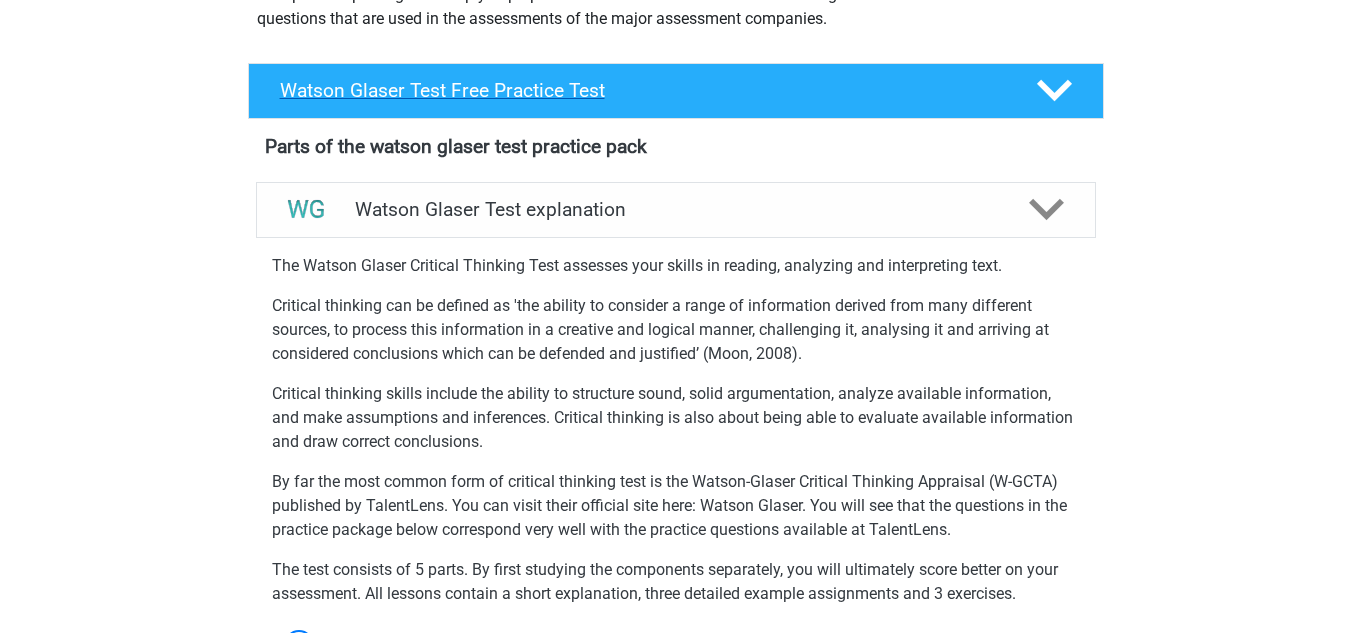 click on "Watson Glaser Test
Free Practice Test" at bounding box center [642, 90] 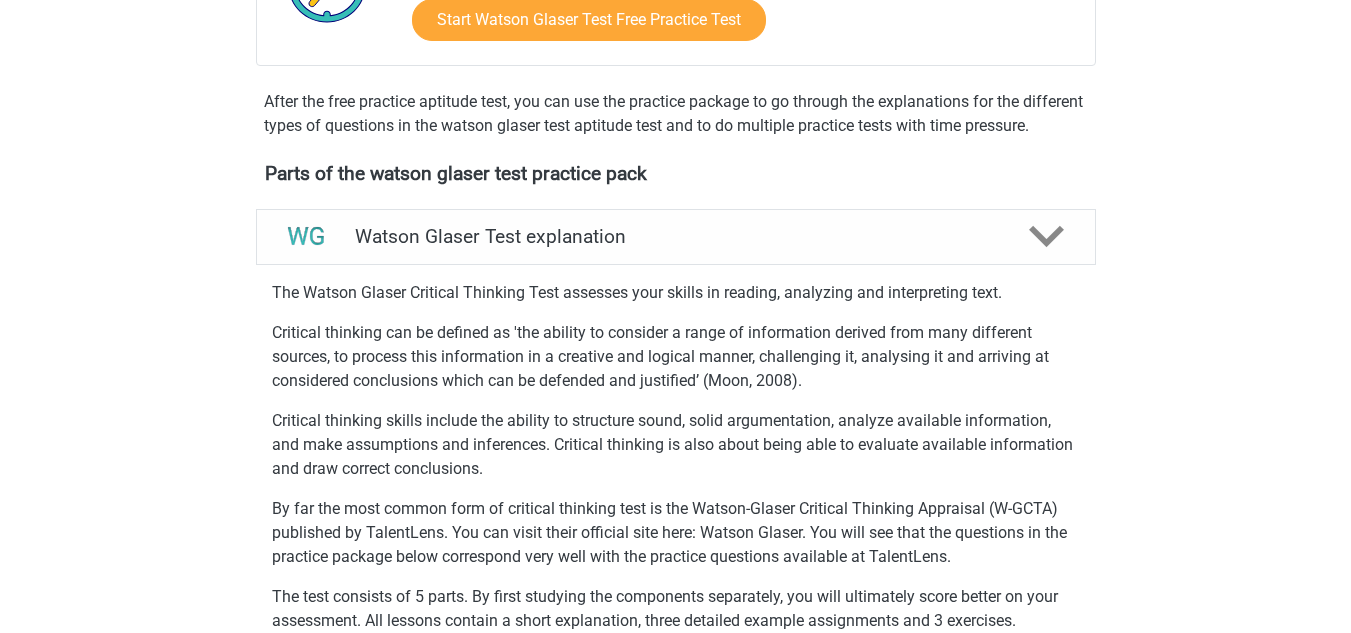 scroll, scrollTop: 549, scrollLeft: 0, axis: vertical 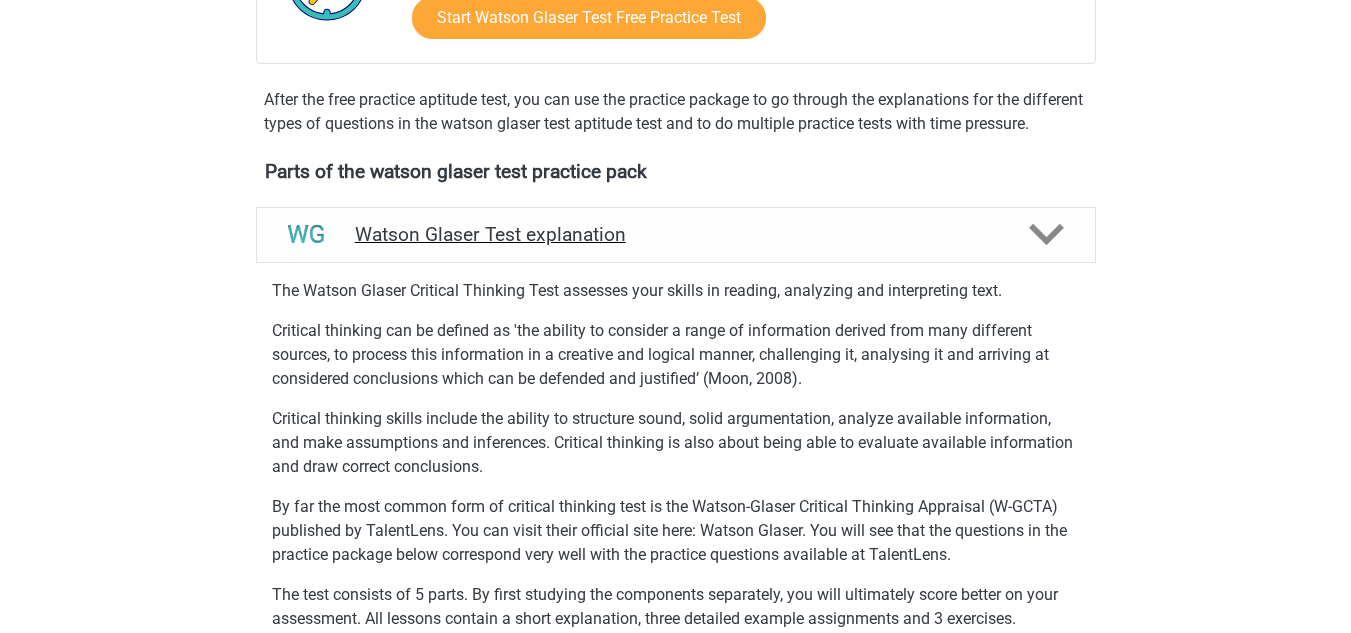 click on "Watson Glaser Test explanation" at bounding box center (676, 234) 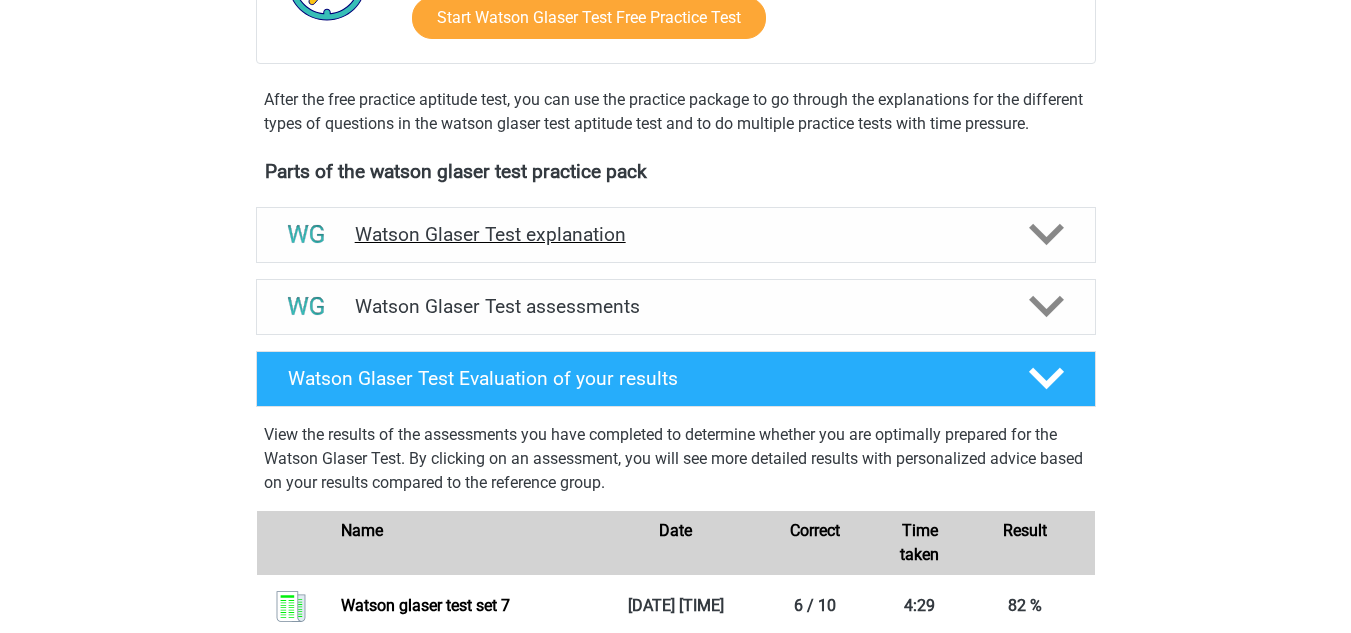 click on "Watson Glaser Test explanation" at bounding box center (676, 234) 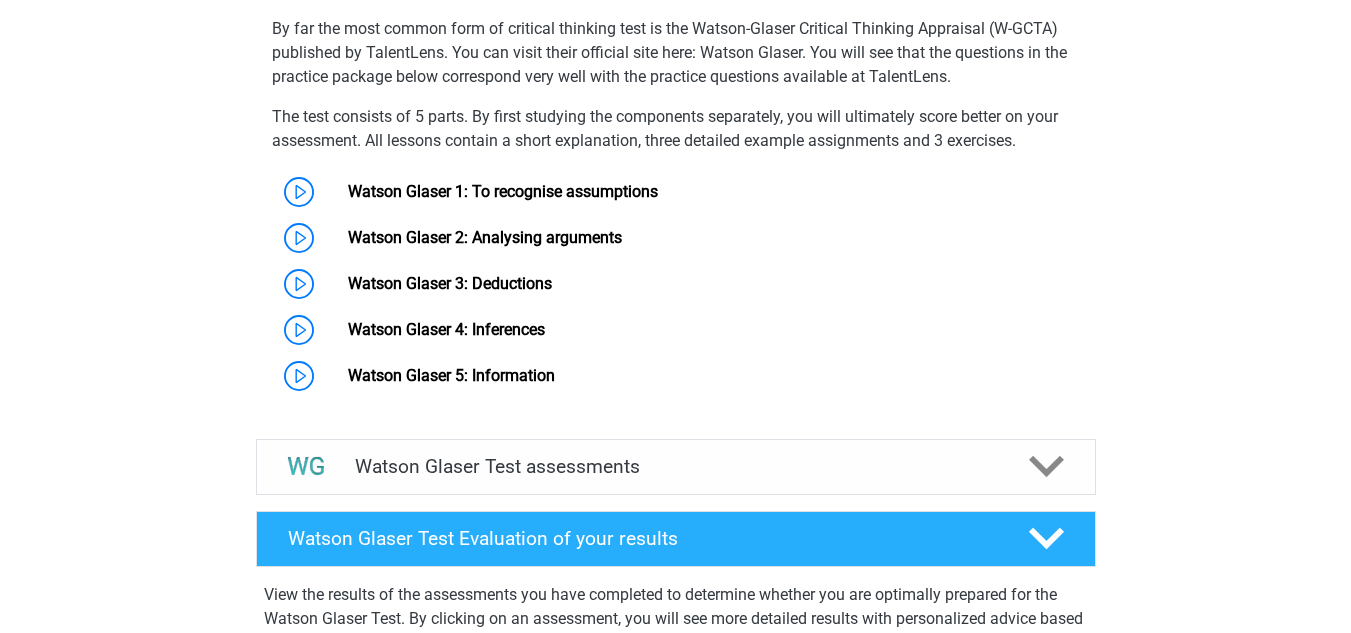 scroll, scrollTop: 1047, scrollLeft: 0, axis: vertical 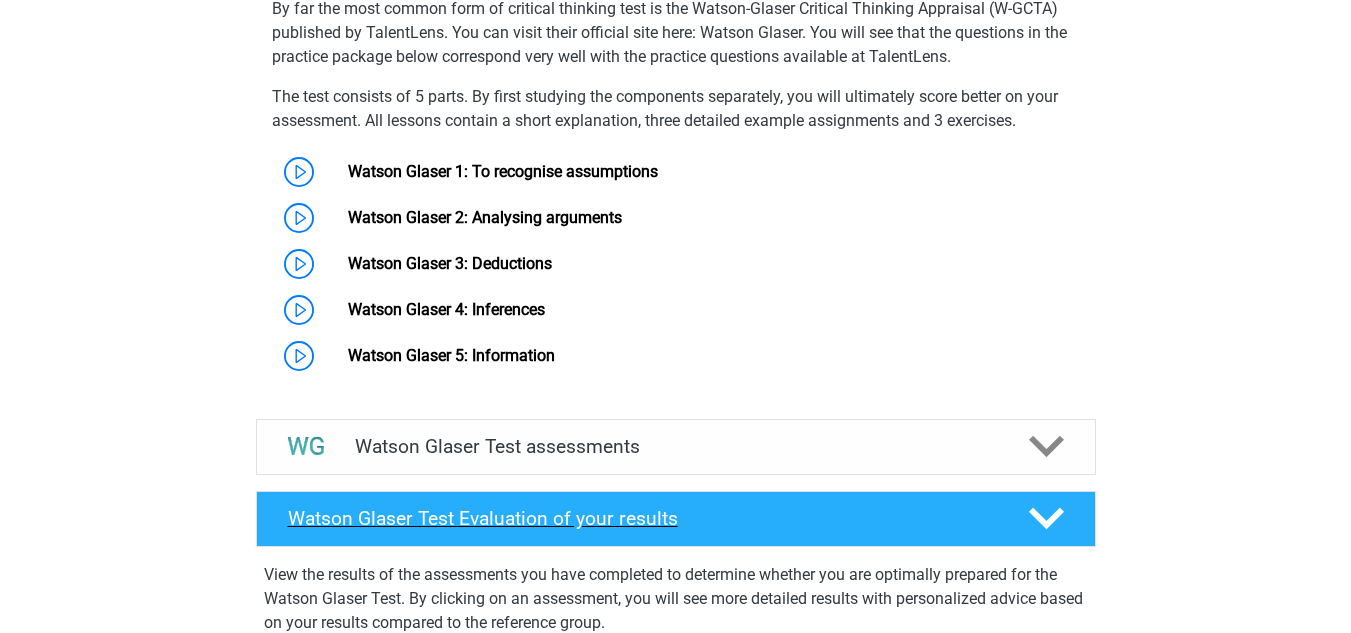 click on "Watson Glaser Test
Evaluation of your results" at bounding box center (642, 518) 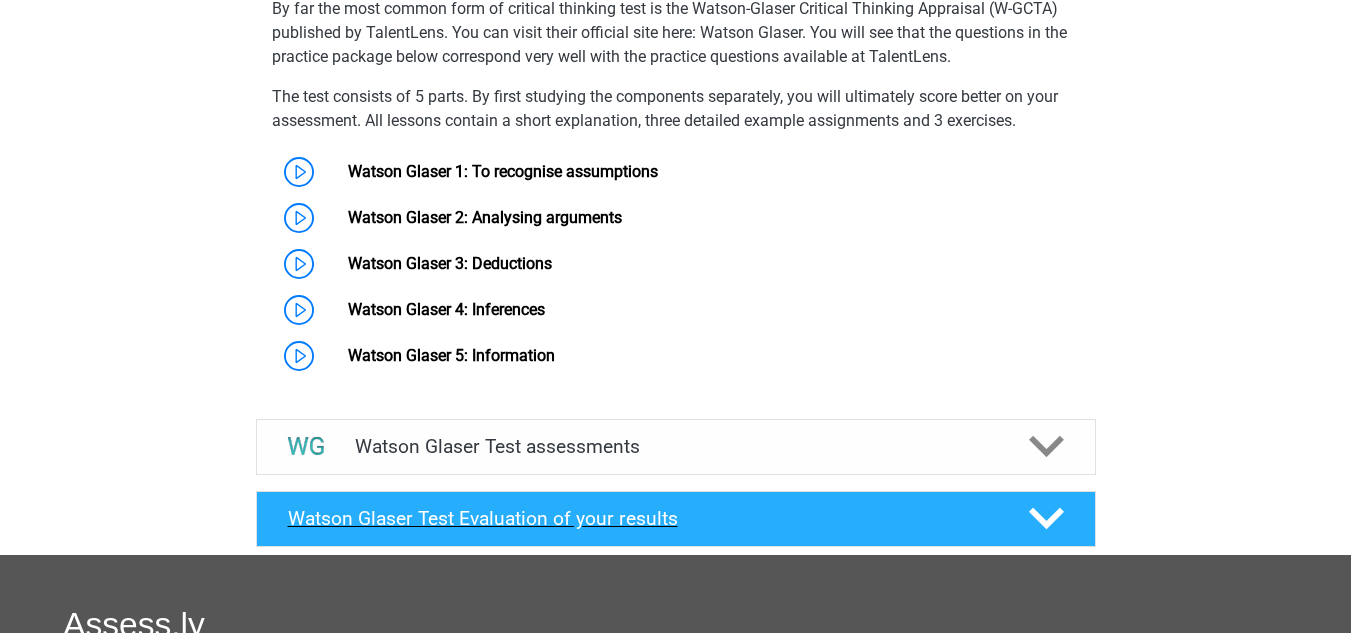 click on "Watson Glaser Test
Evaluation of your results" at bounding box center [642, 518] 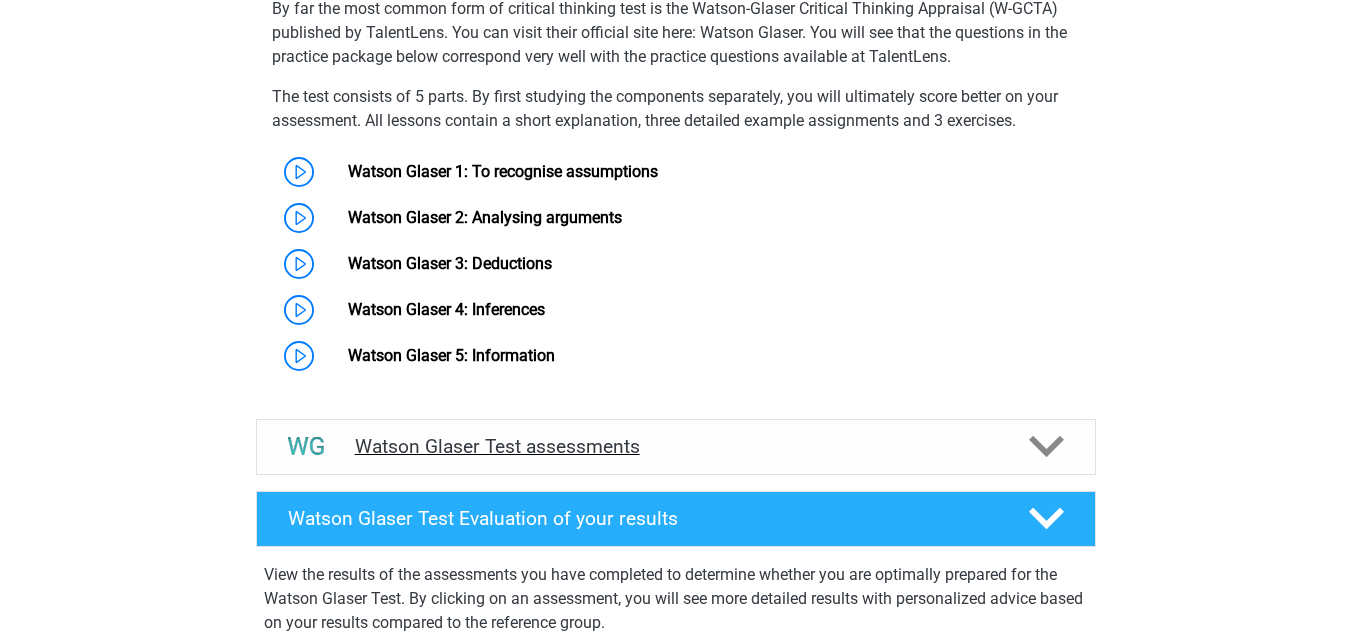click on "Watson Glaser Test assessments" at bounding box center (676, 446) 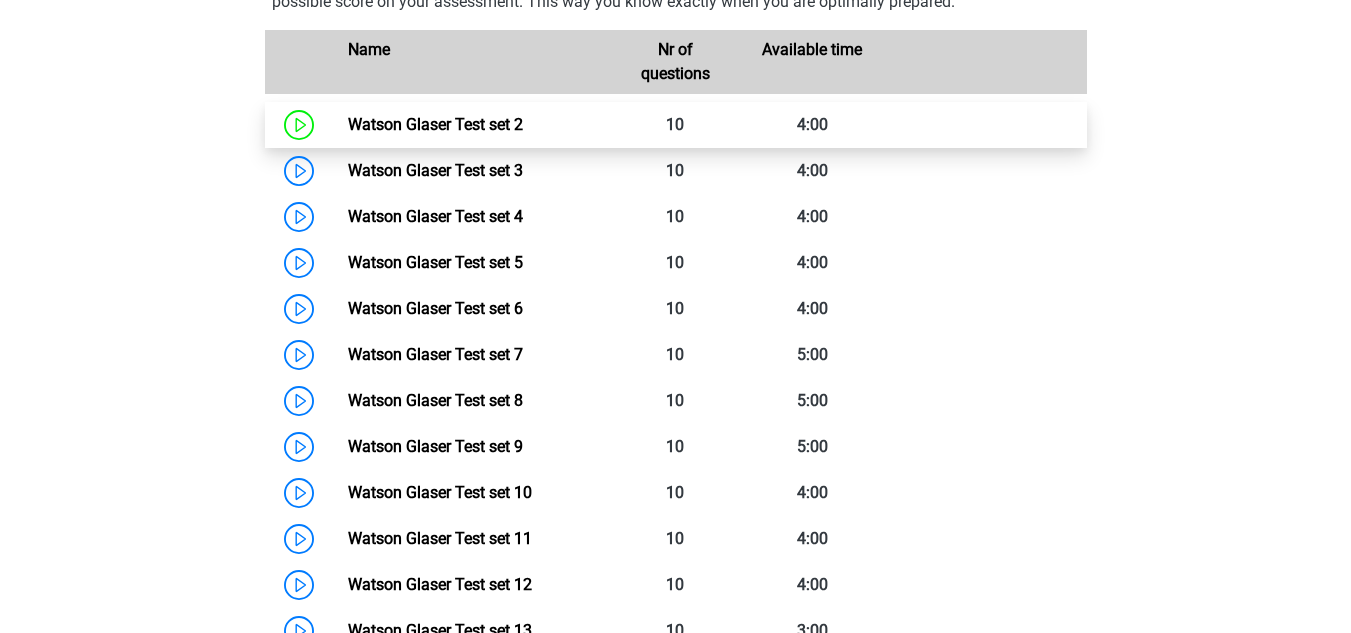 scroll, scrollTop: 1594, scrollLeft: 0, axis: vertical 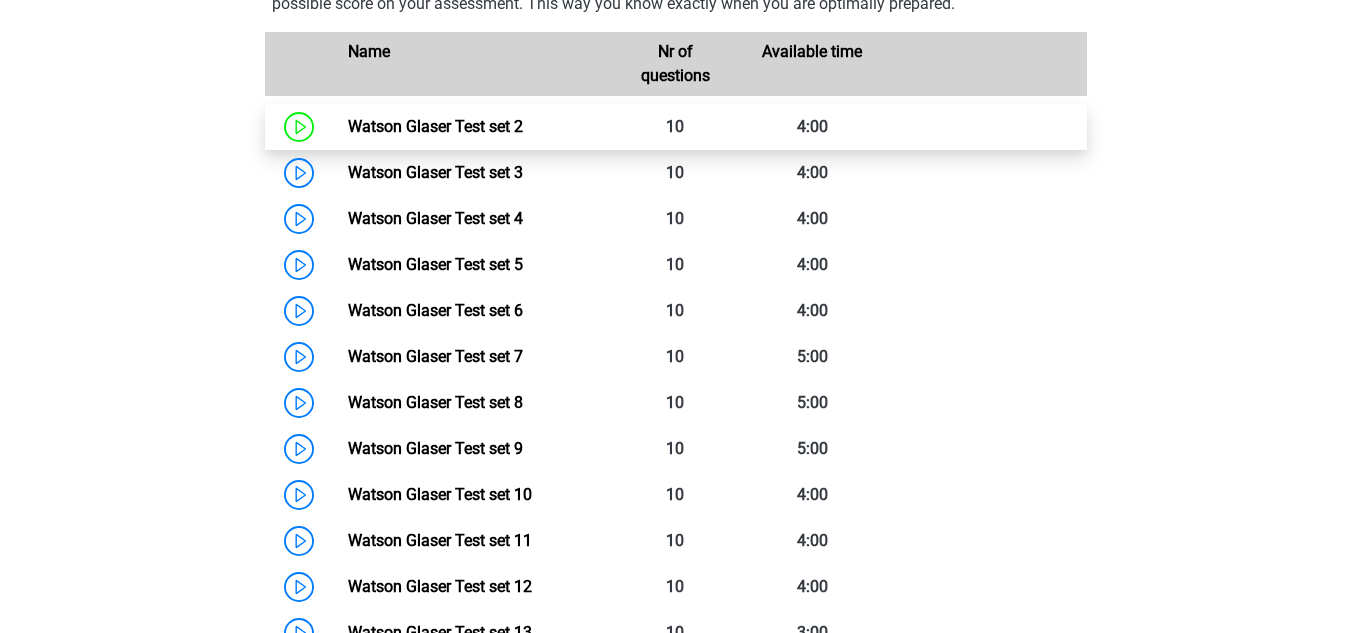 click on "Watson Glaser Test
set 2" at bounding box center [435, 126] 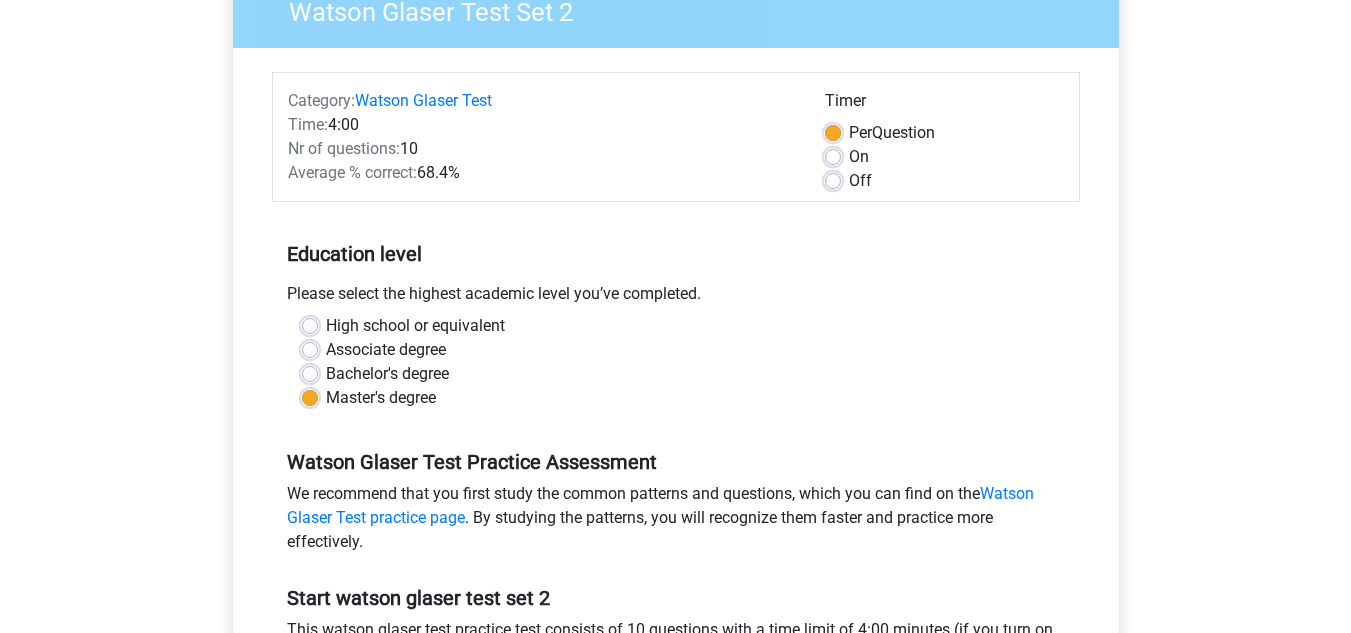 scroll, scrollTop: 177, scrollLeft: 0, axis: vertical 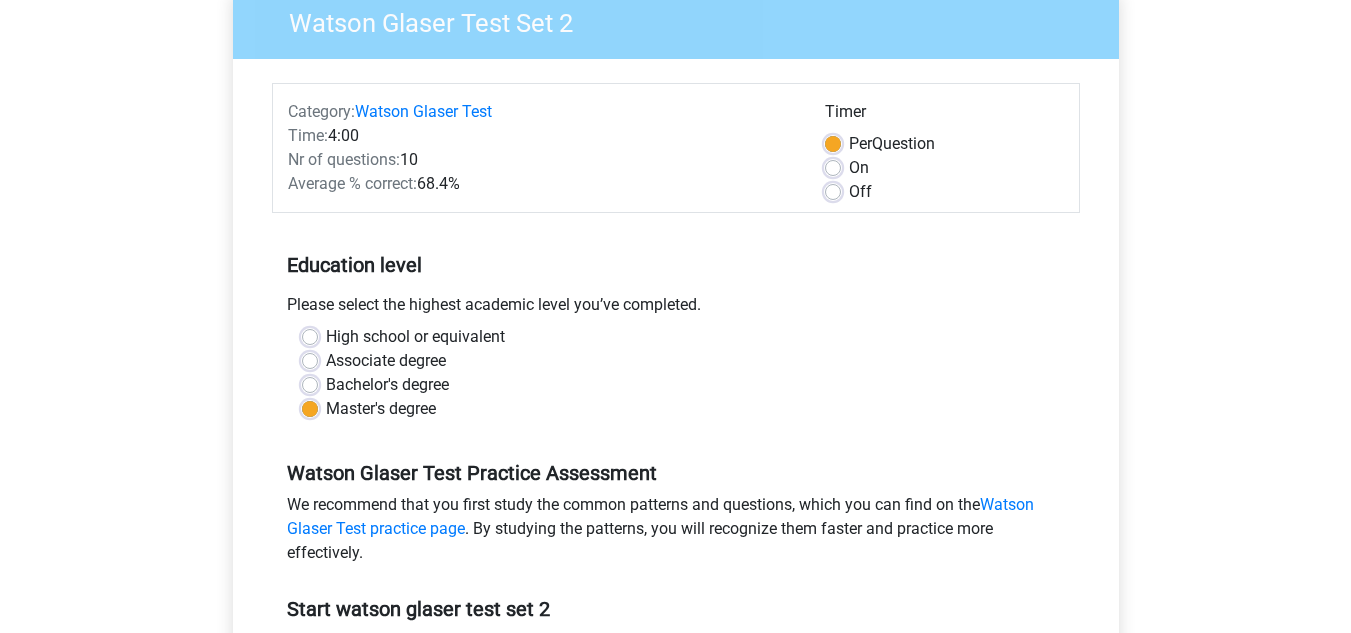 click on "On" at bounding box center [944, 168] 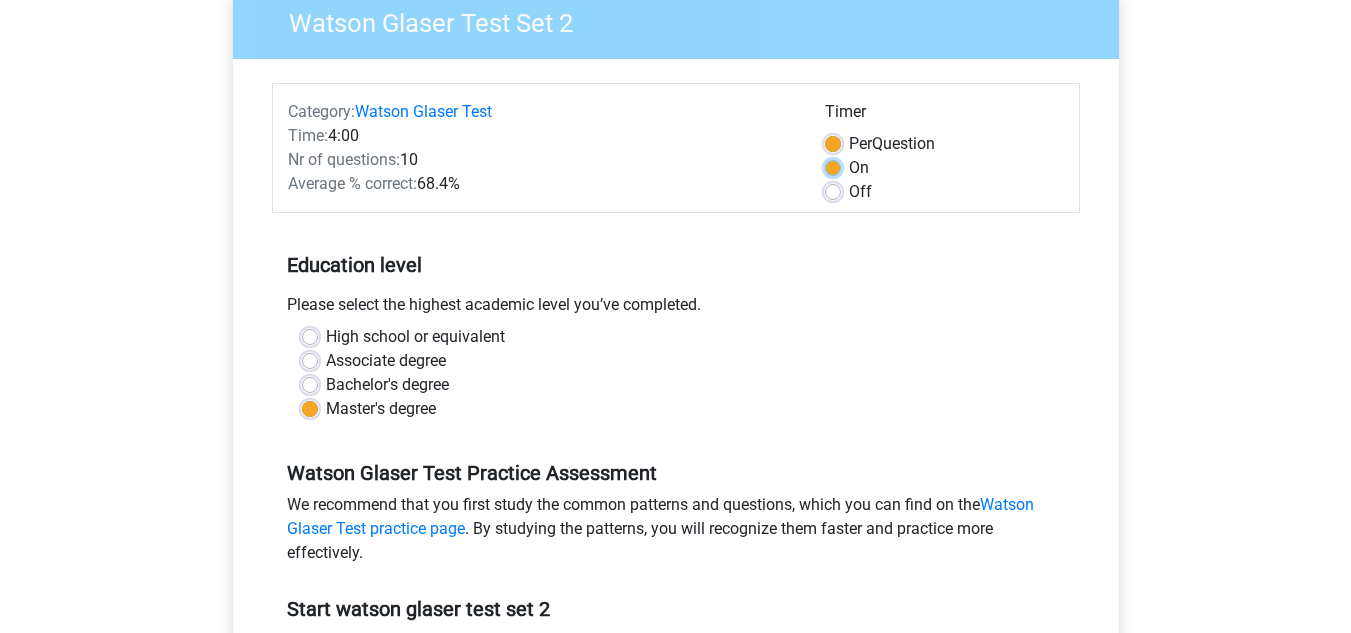 click on "On" at bounding box center [833, 166] 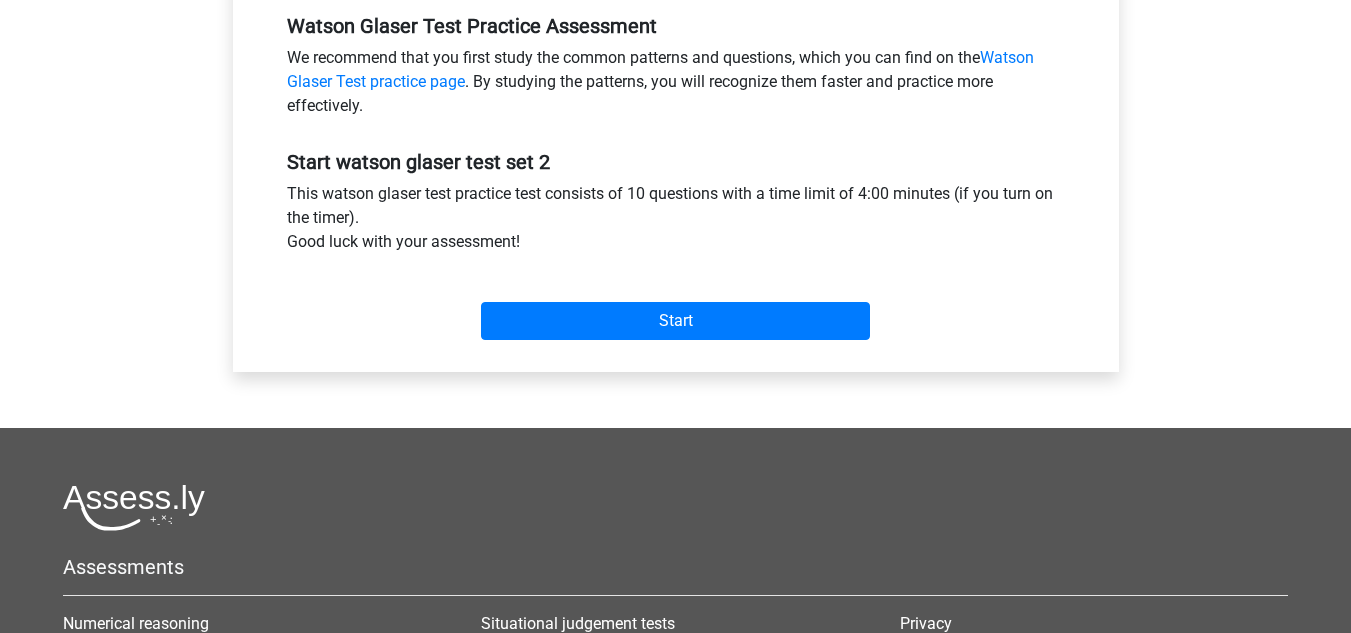 scroll, scrollTop: 627, scrollLeft: 0, axis: vertical 